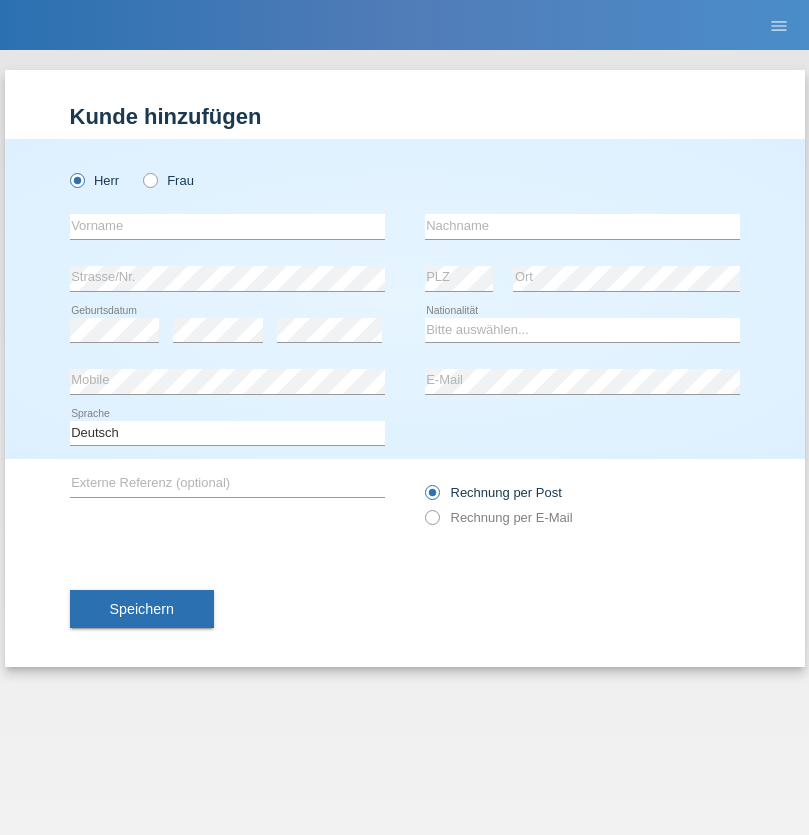 scroll, scrollTop: 0, scrollLeft: 0, axis: both 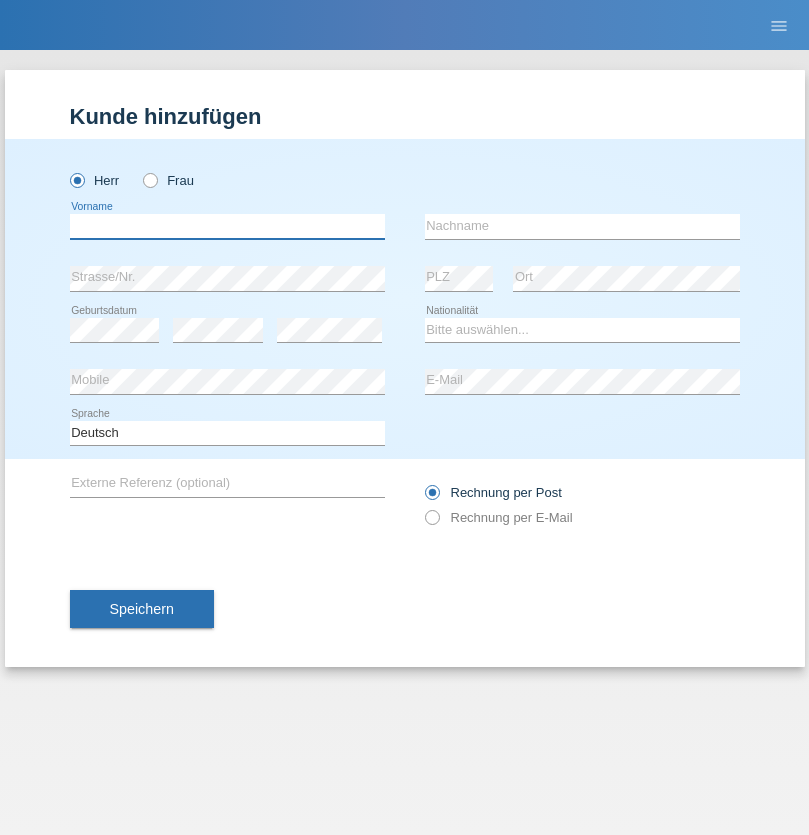 click at bounding box center (227, 226) 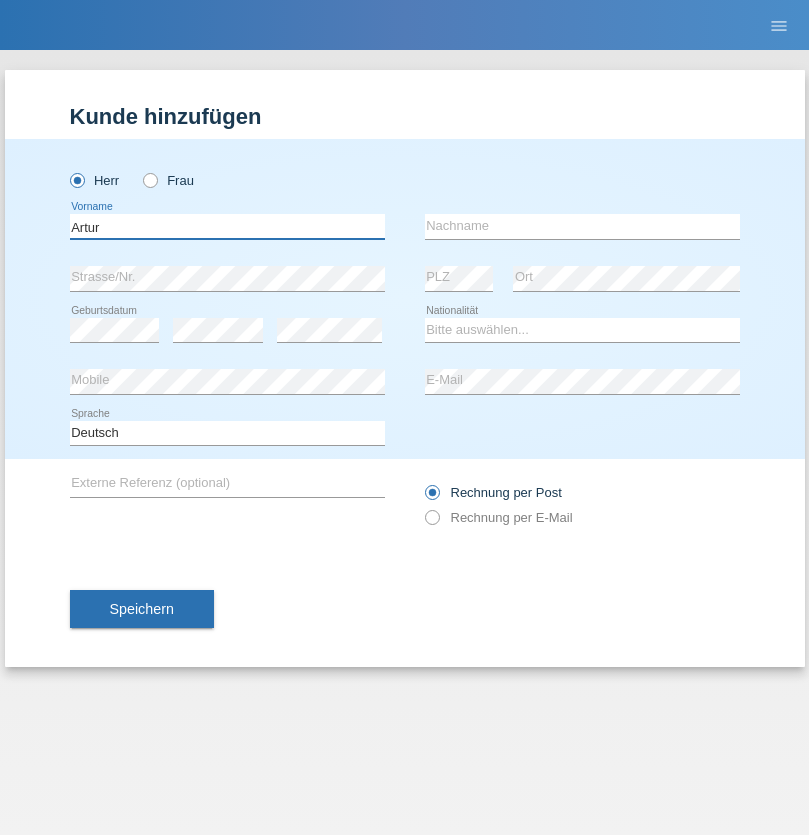 type on "Artur" 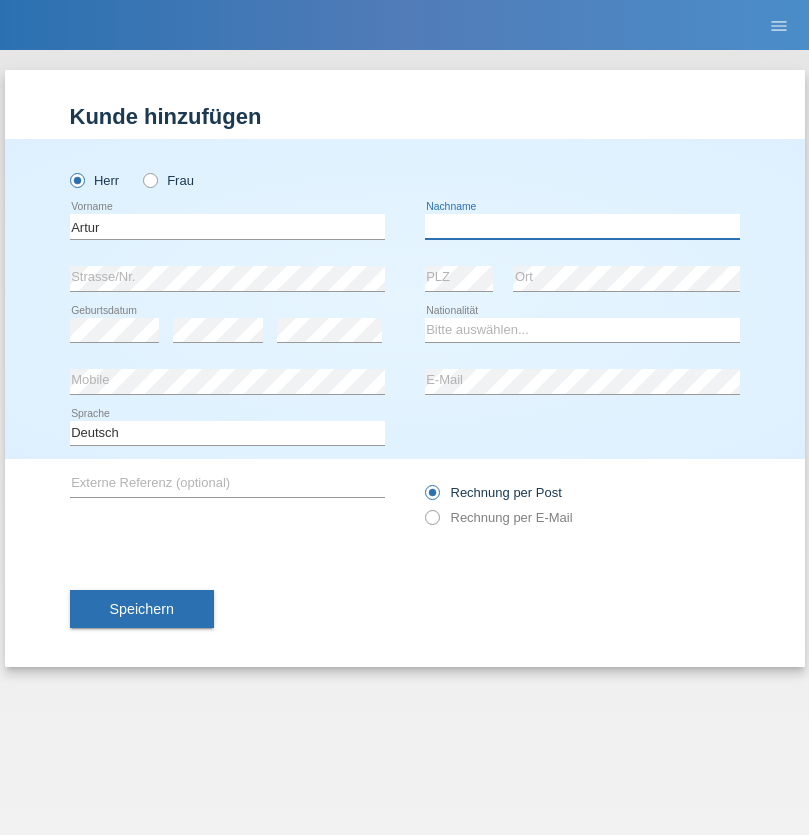 click at bounding box center [582, 226] 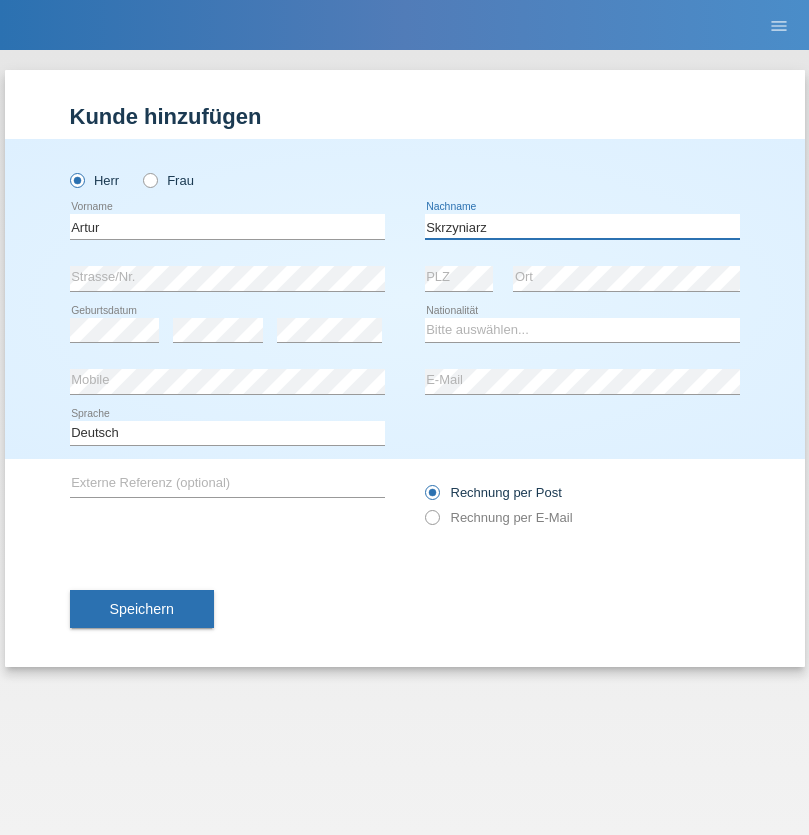type on "Skrzyniarz" 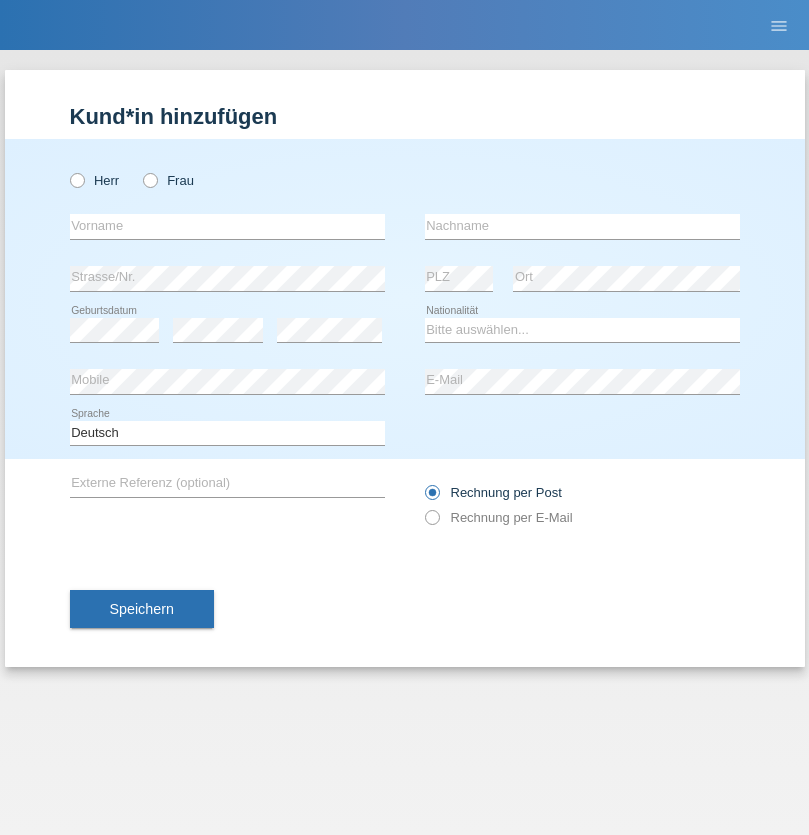scroll, scrollTop: 0, scrollLeft: 0, axis: both 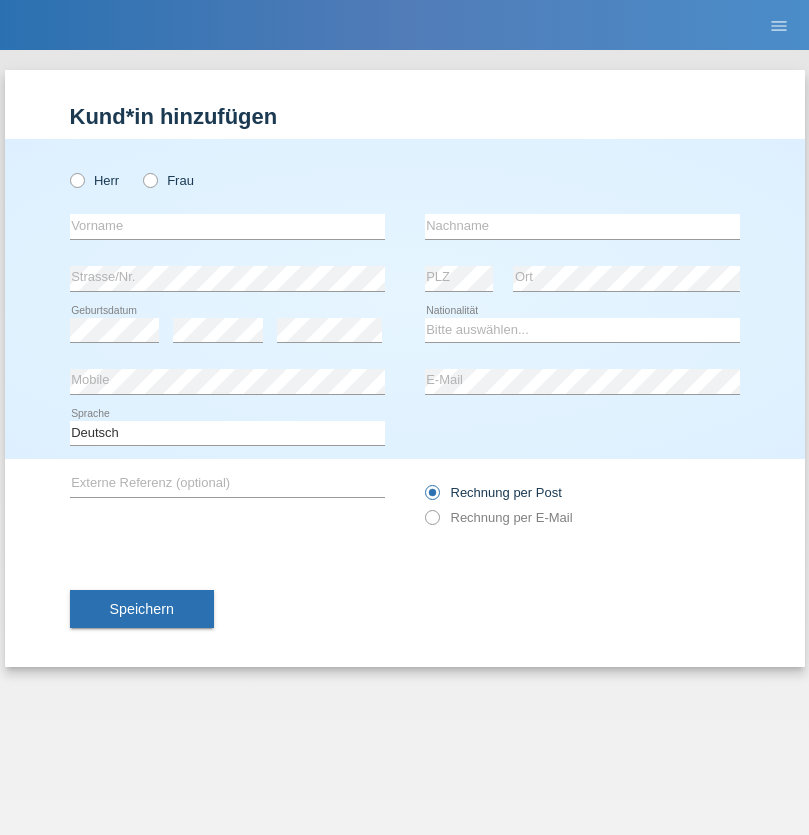radio on "true" 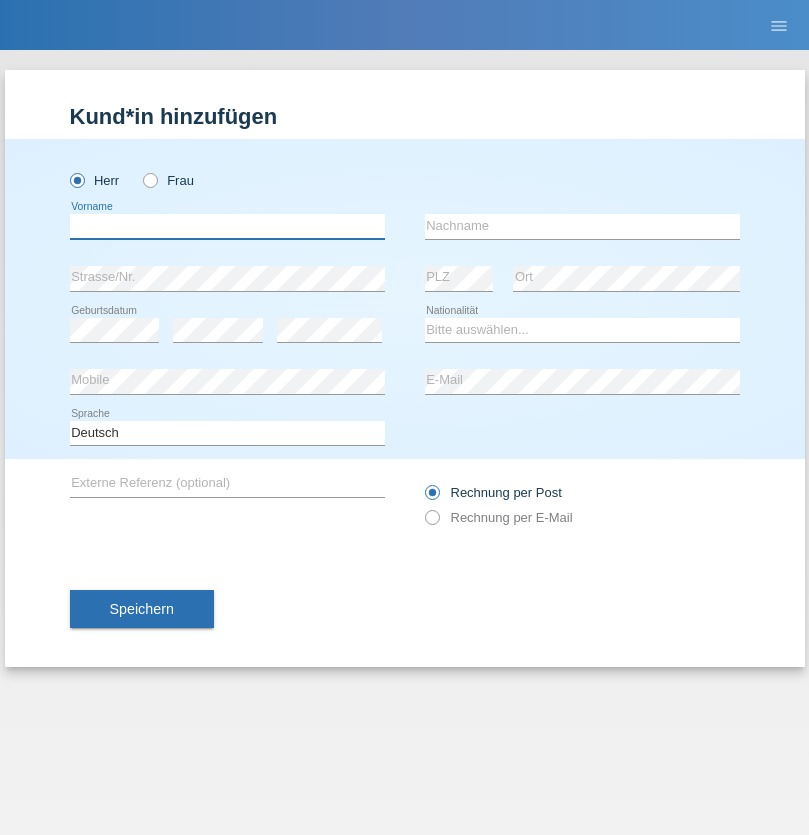 click at bounding box center [227, 226] 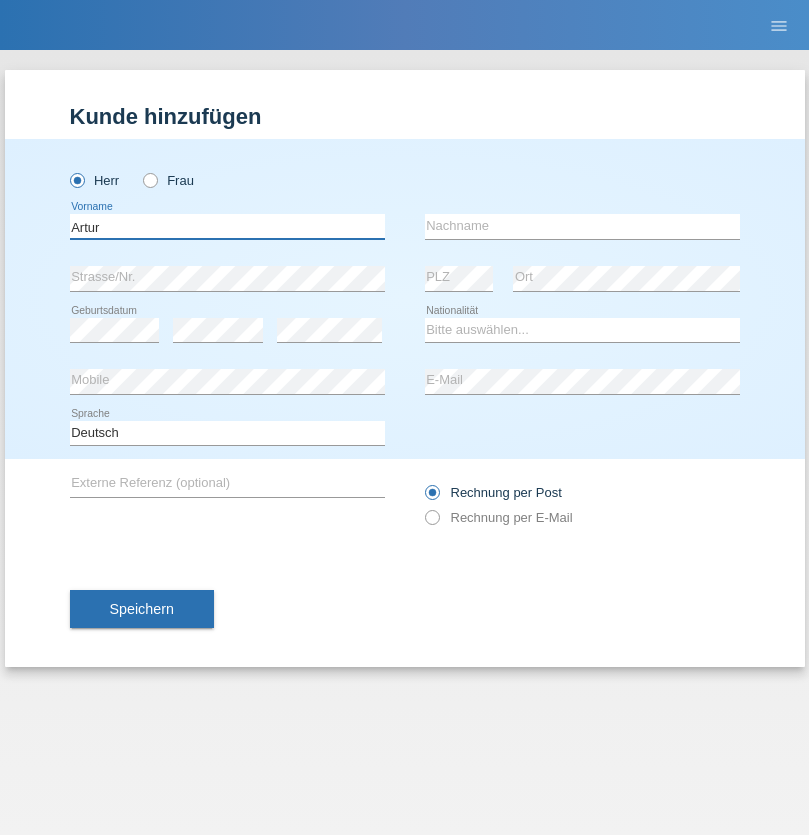 type on "Artur" 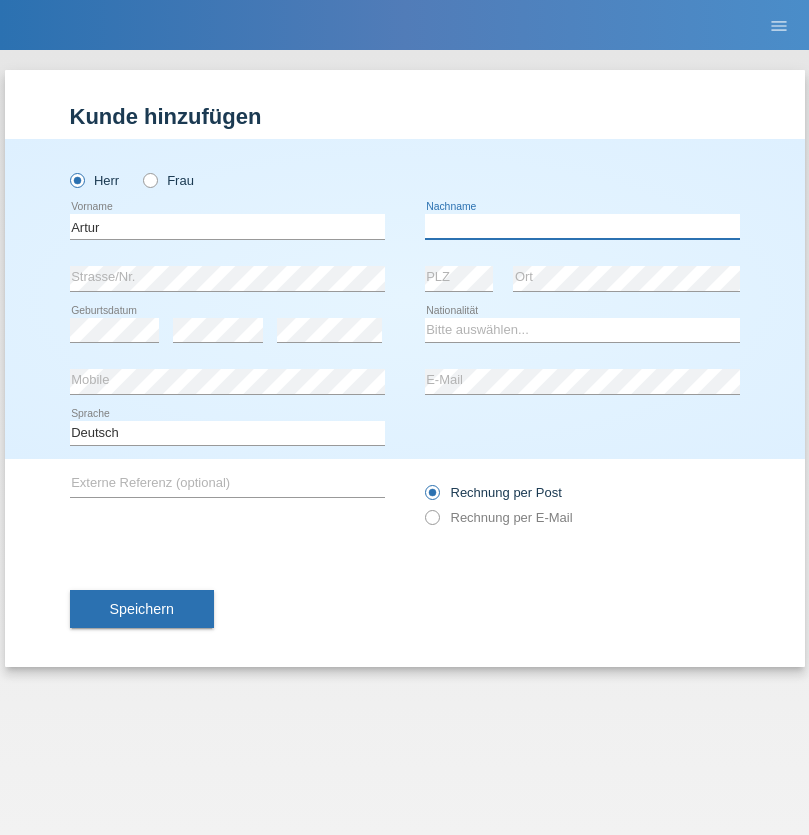 click at bounding box center [582, 226] 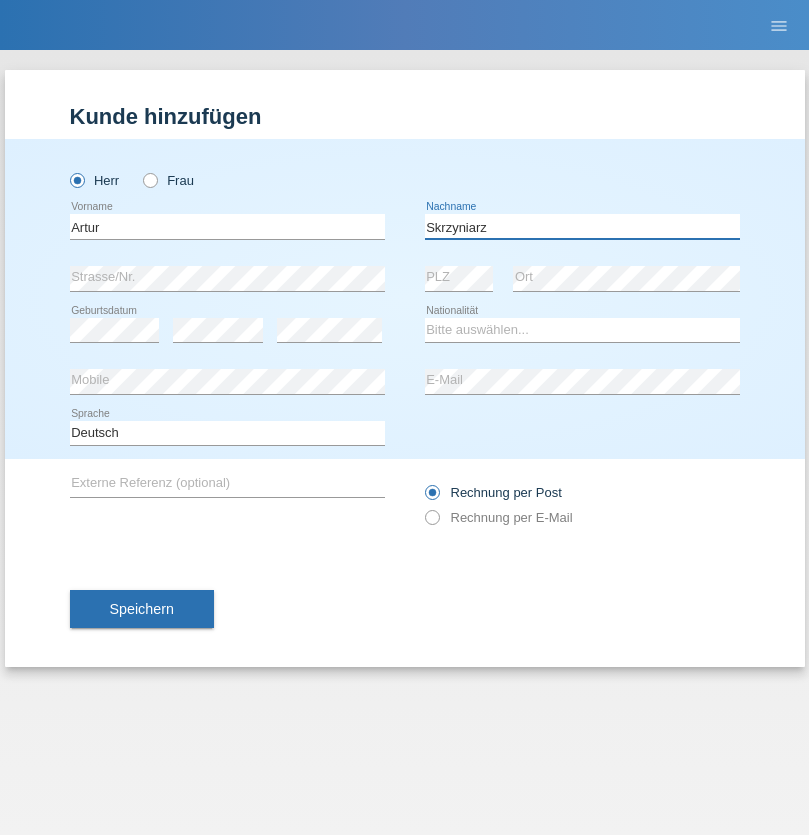 type on "Skrzyniarz" 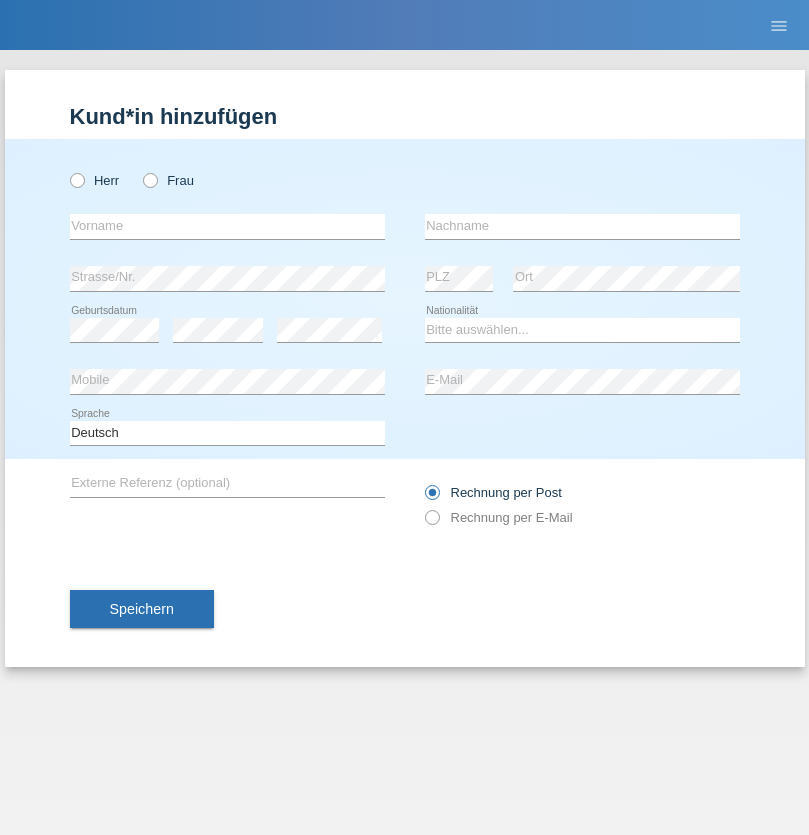 scroll, scrollTop: 0, scrollLeft: 0, axis: both 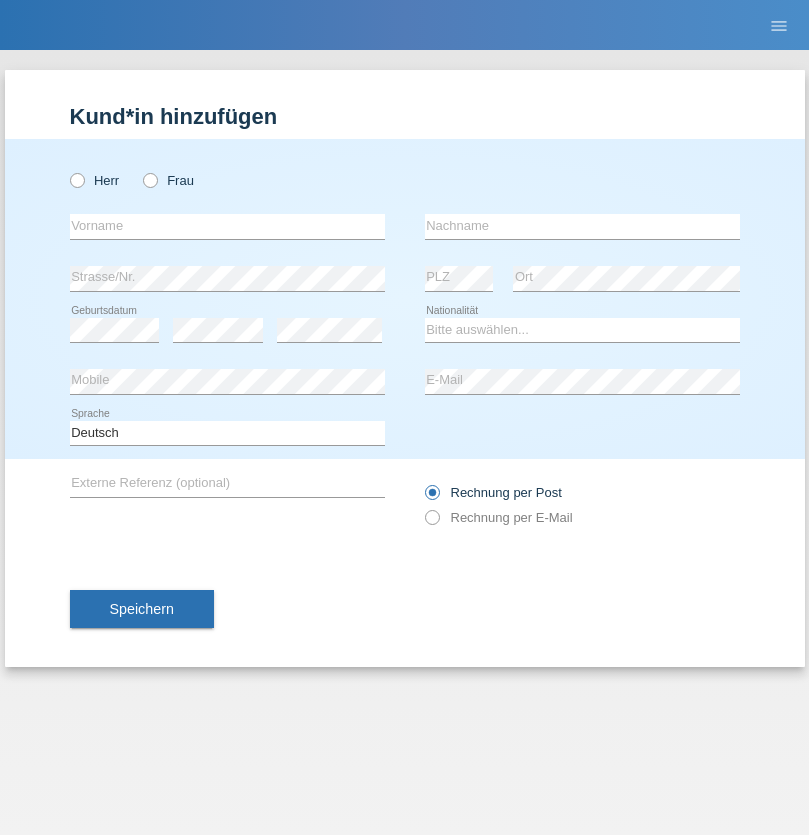 radio on "true" 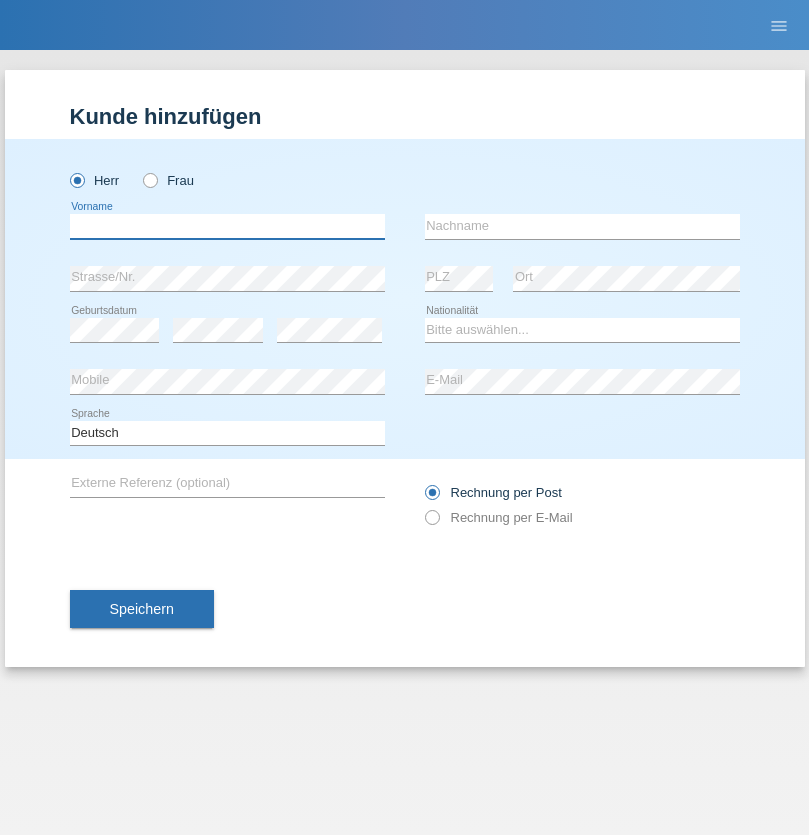 click at bounding box center [227, 226] 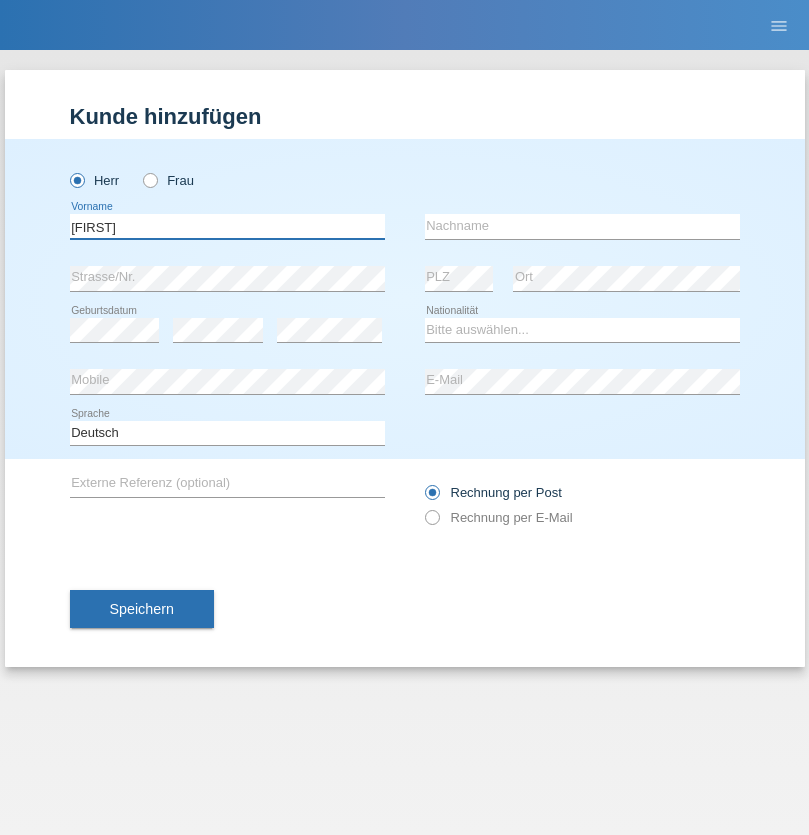 type on "[FIRST]" 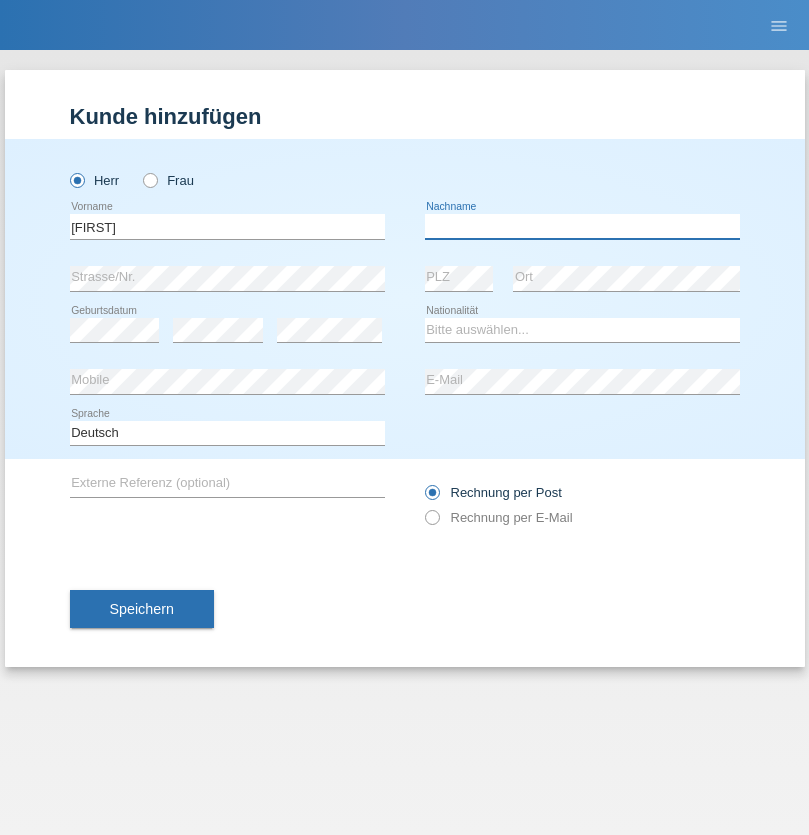 click at bounding box center (582, 226) 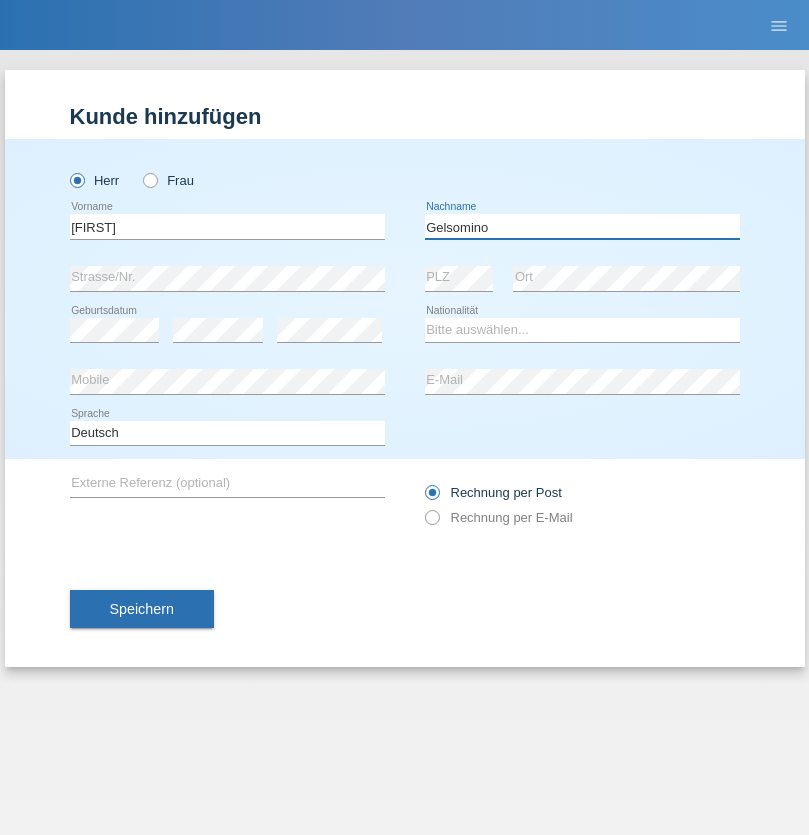 type on "Gelsomino" 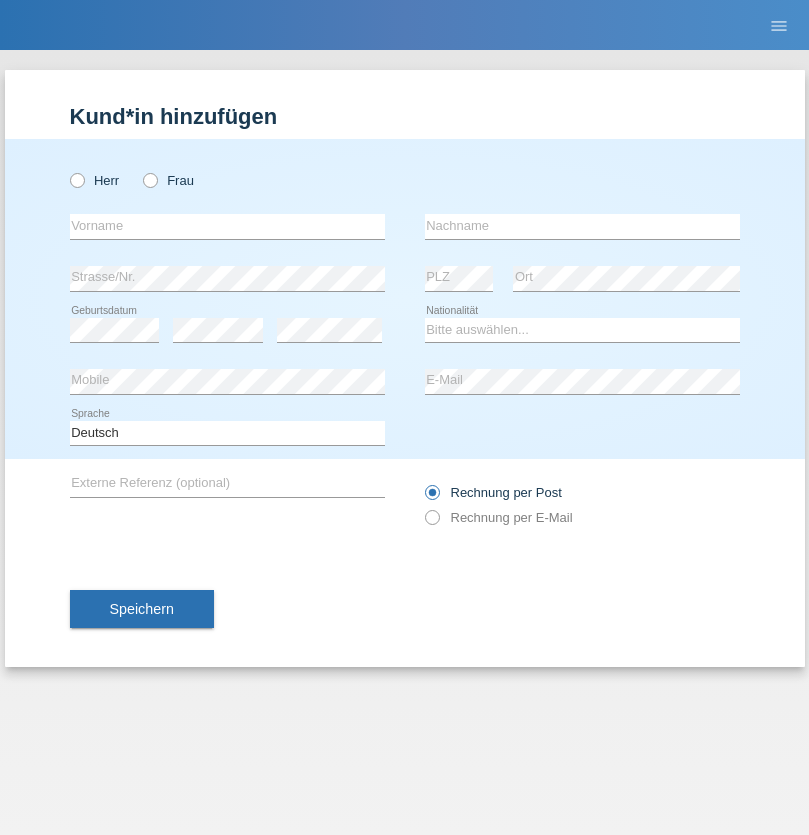 scroll, scrollTop: 0, scrollLeft: 0, axis: both 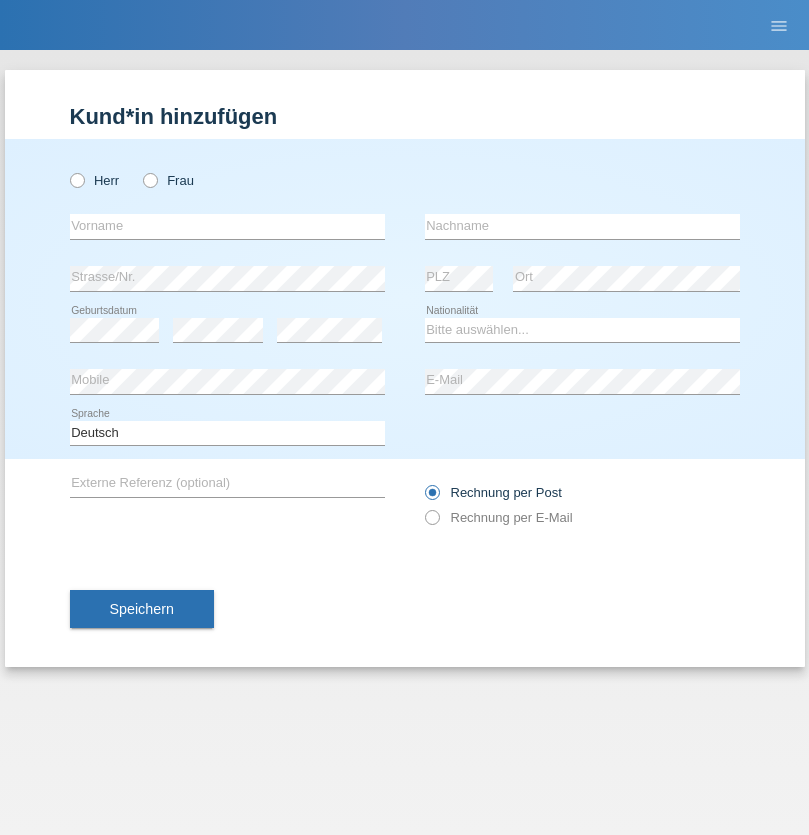 radio on "true" 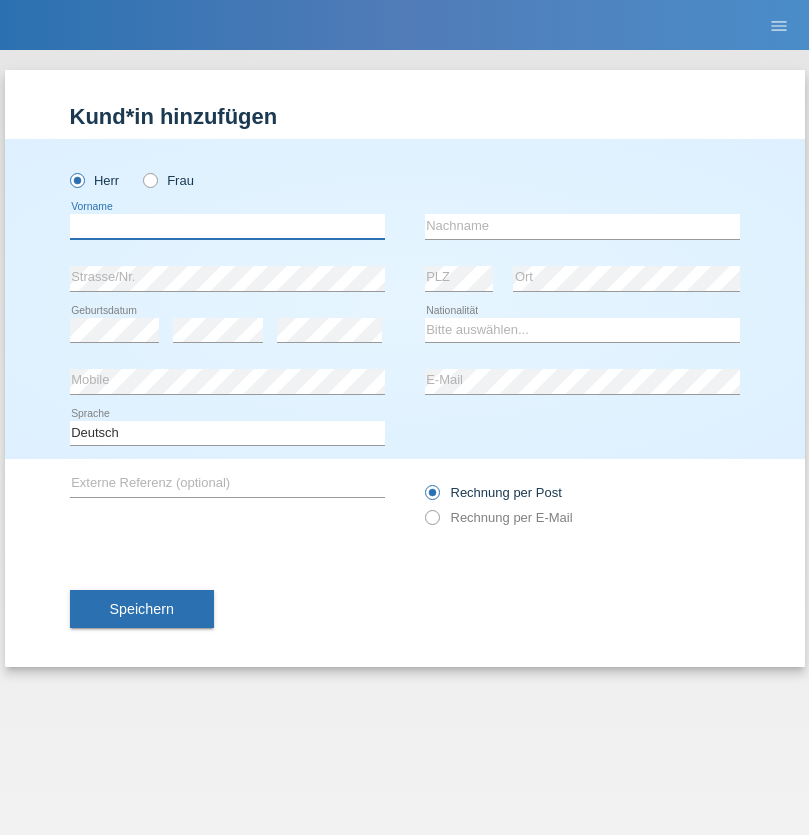 click at bounding box center [227, 226] 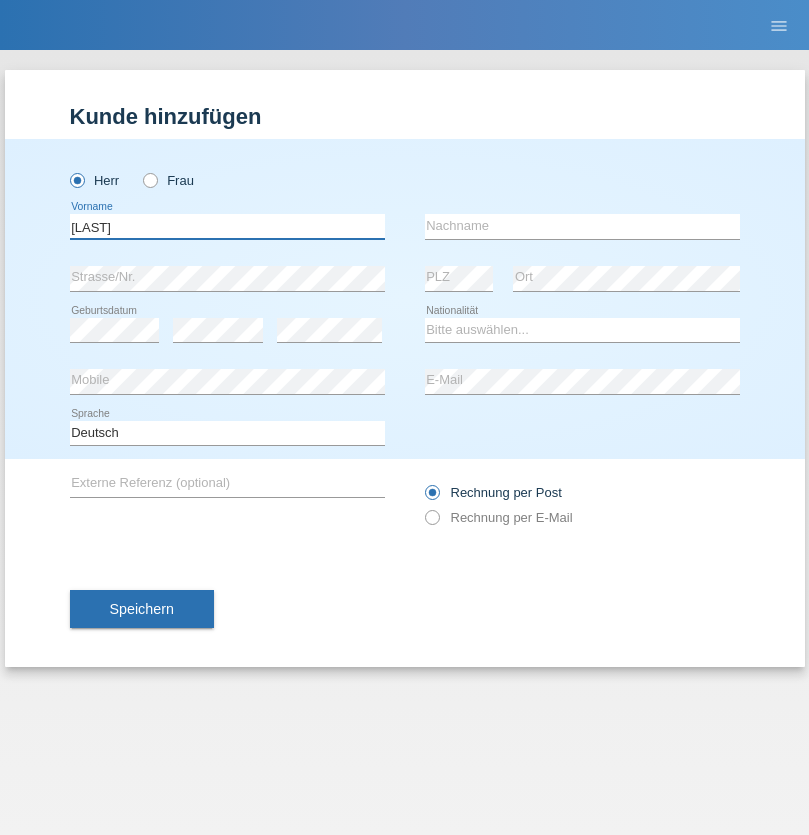 type on "Baran" 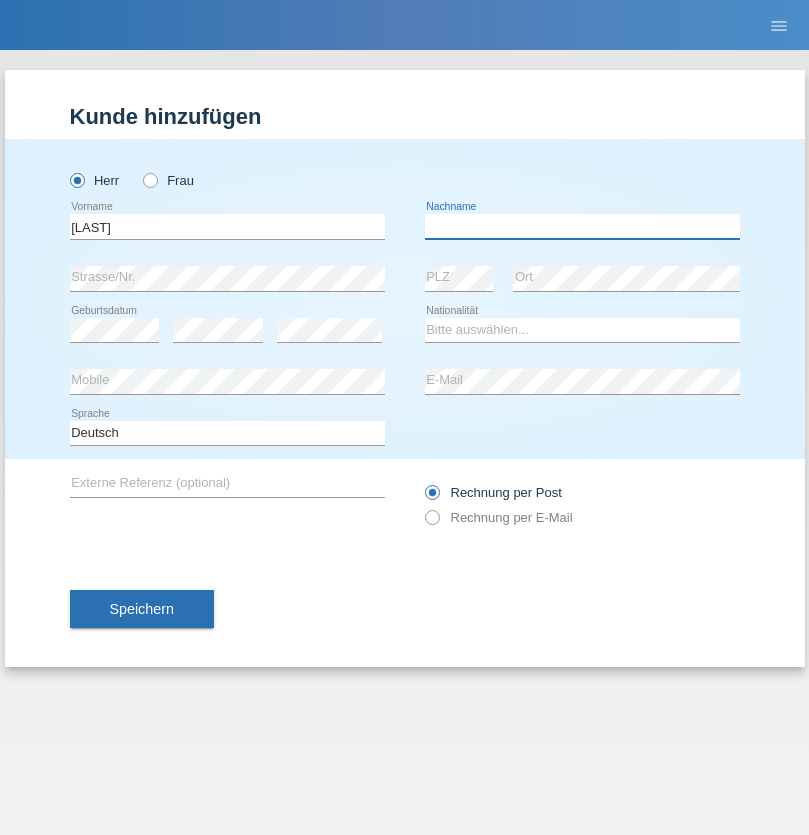 click at bounding box center [582, 226] 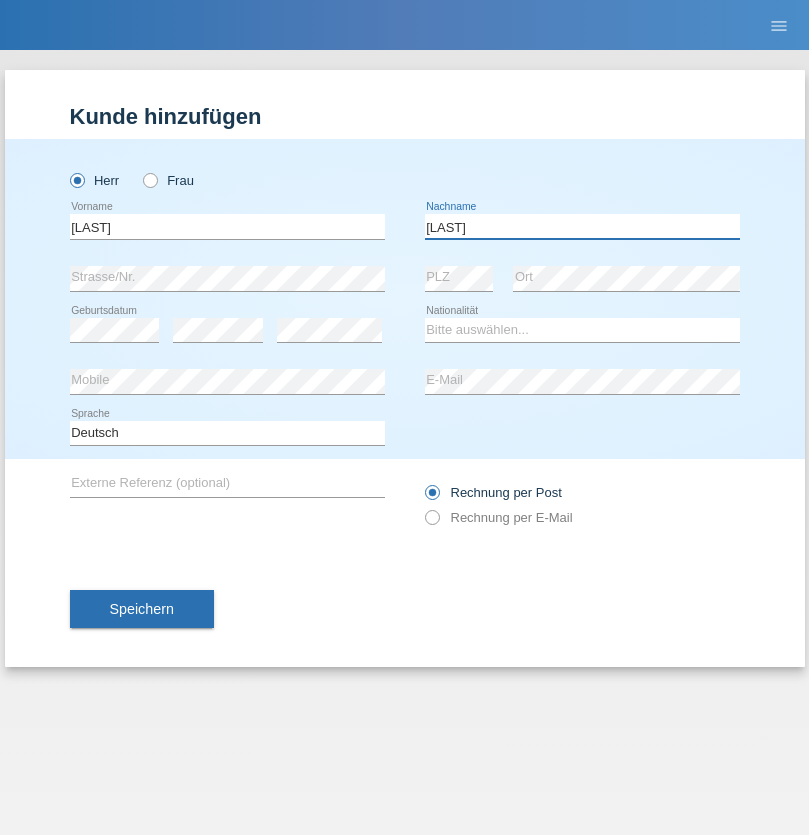 type on "Ayaz" 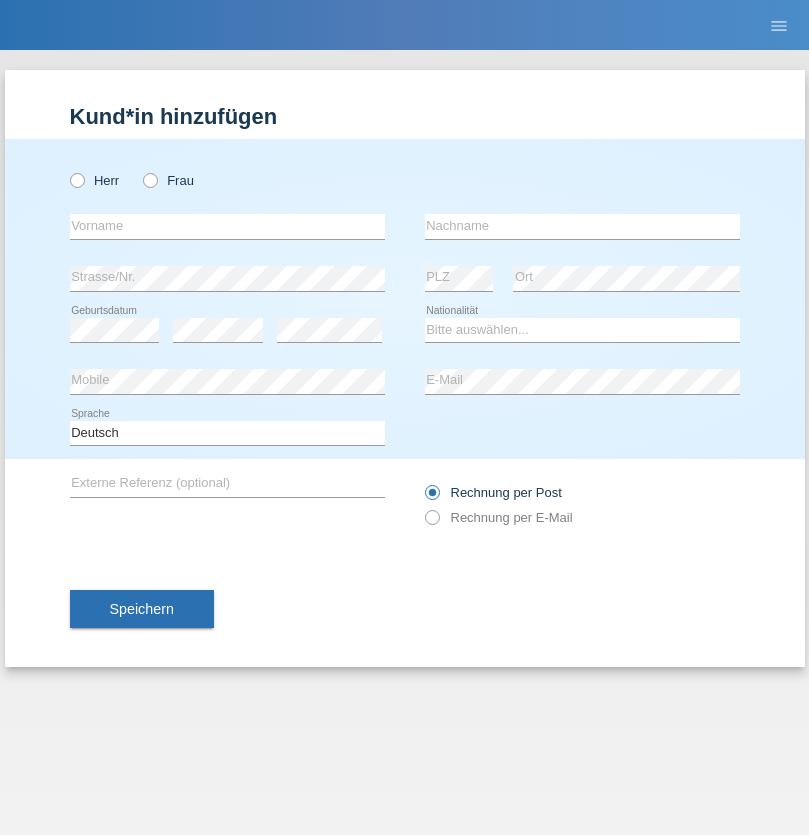 scroll, scrollTop: 0, scrollLeft: 0, axis: both 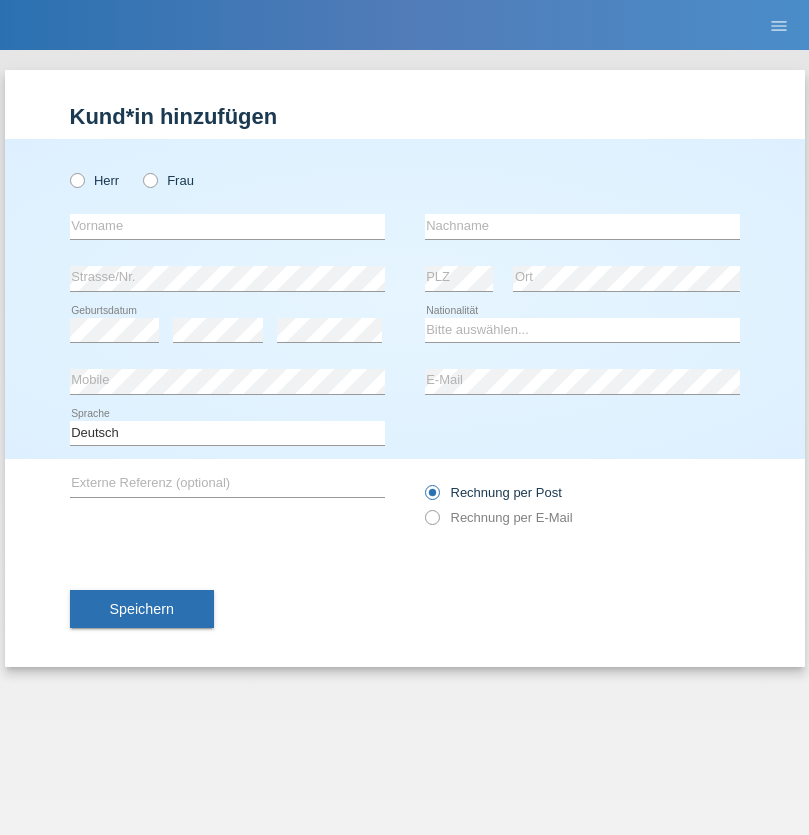 radio on "true" 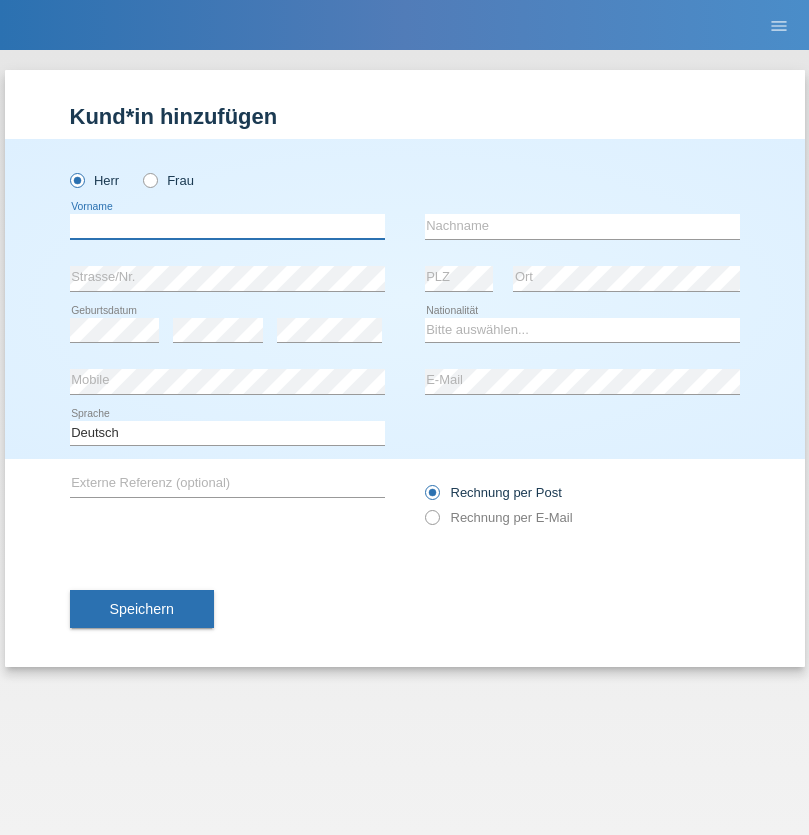 click at bounding box center (227, 226) 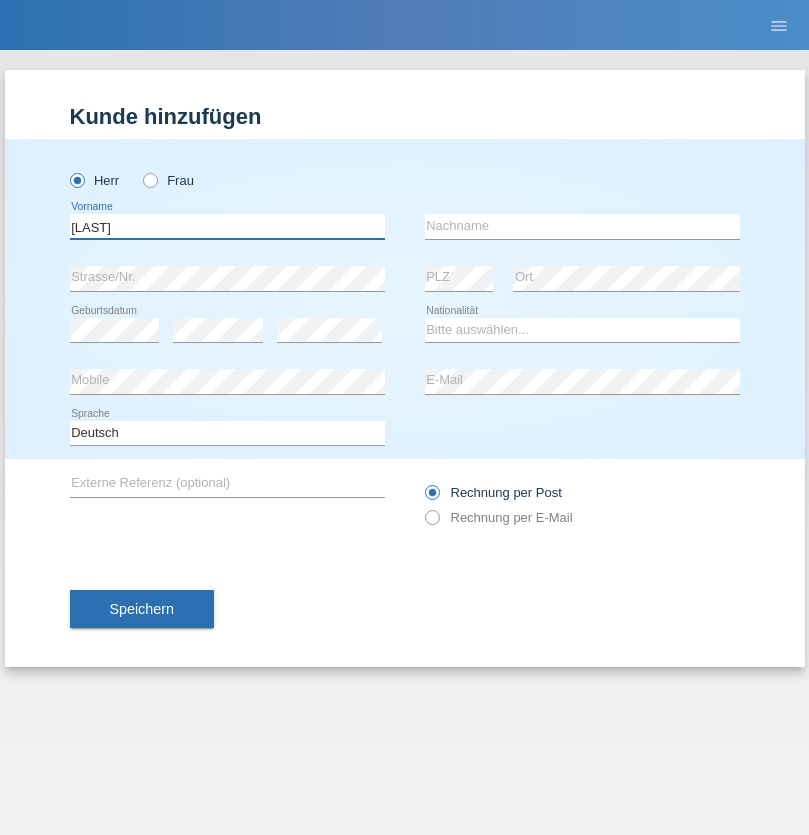 type on "Baran" 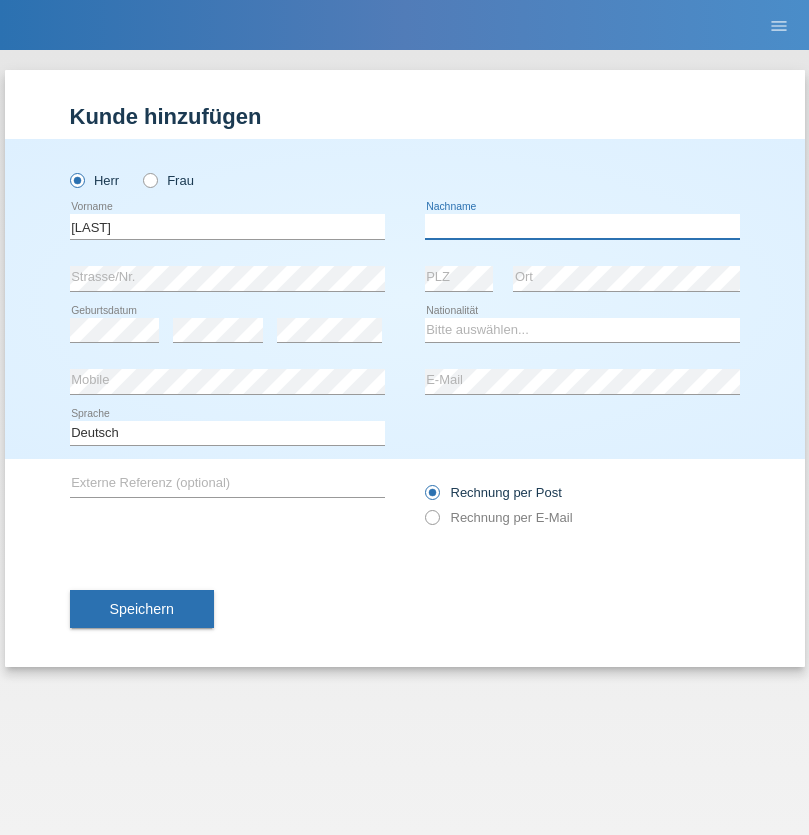 click at bounding box center (582, 226) 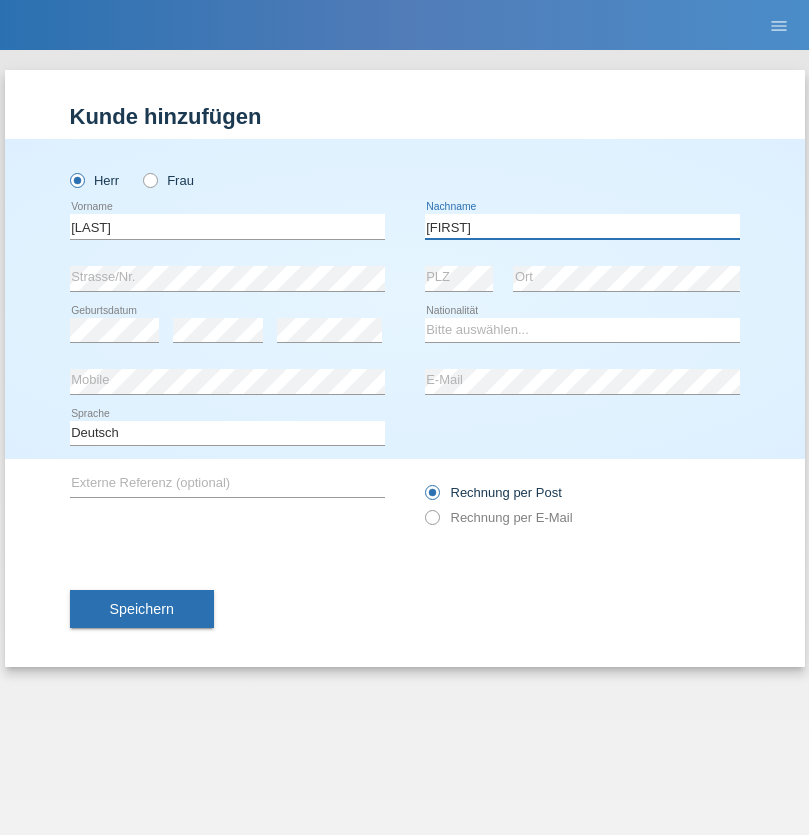 type on "Ayaz" 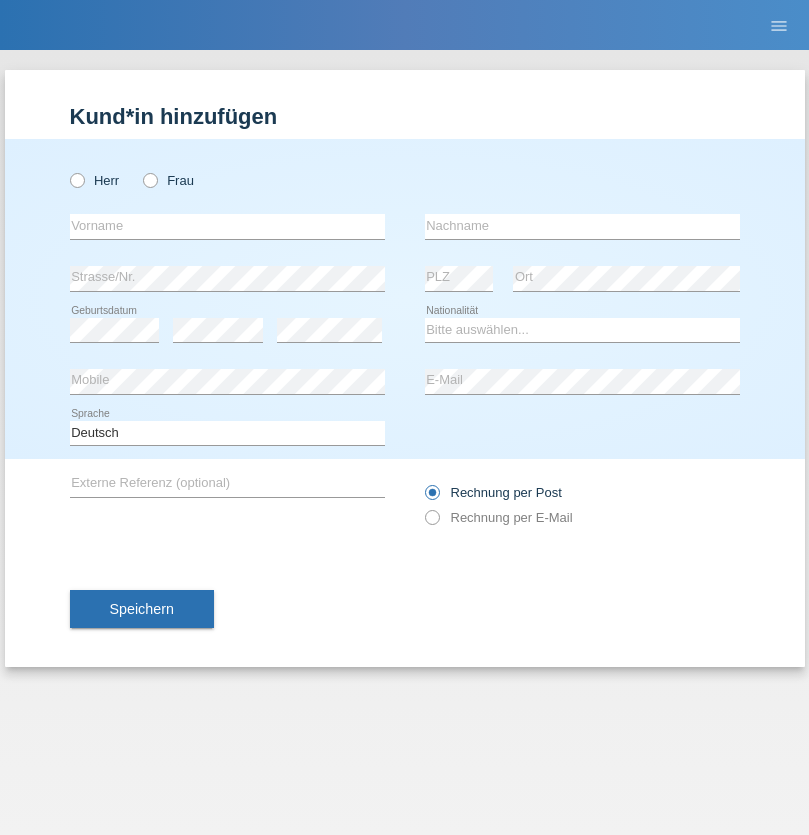 scroll, scrollTop: 0, scrollLeft: 0, axis: both 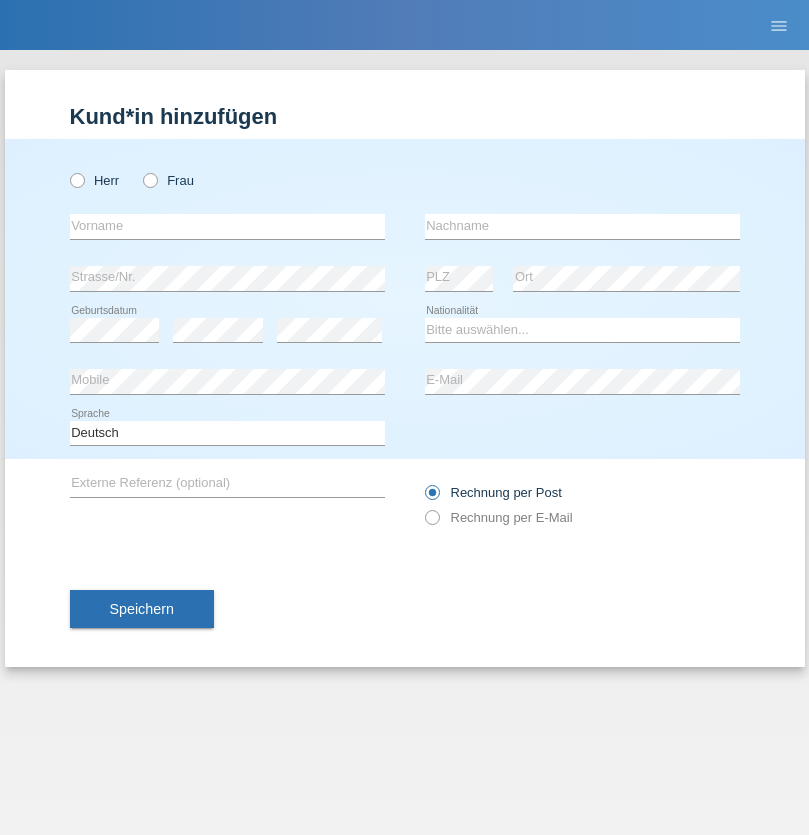 radio on "true" 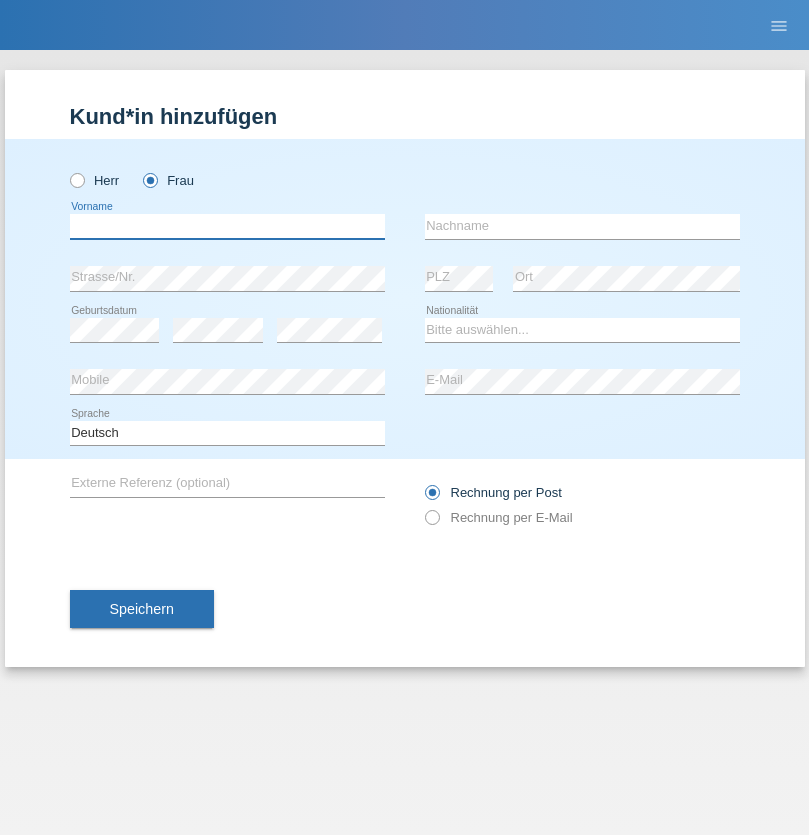 click at bounding box center (227, 226) 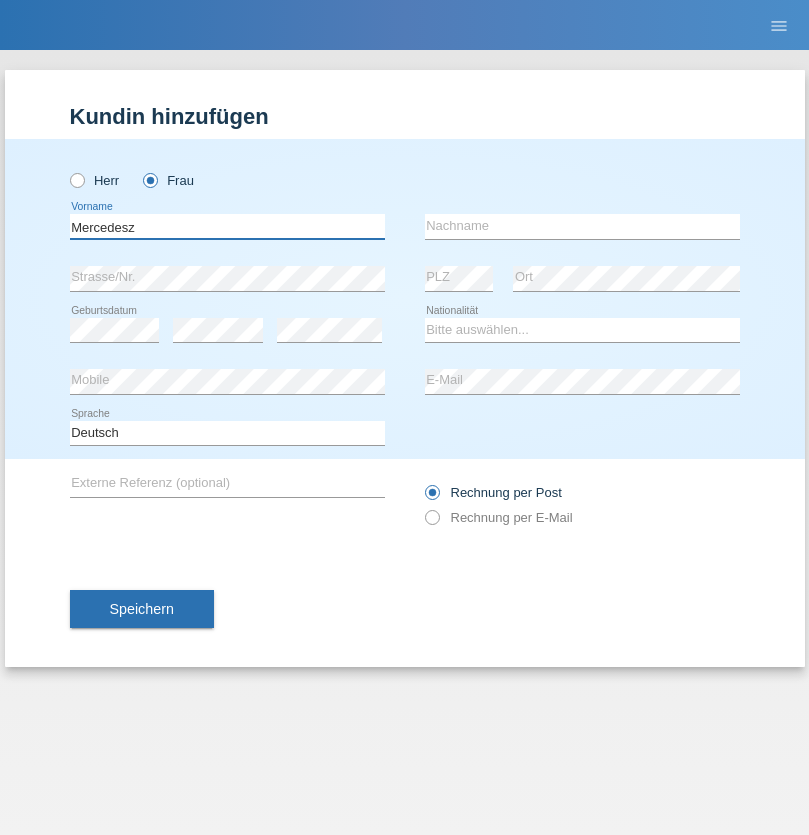 type on "Mercedesz" 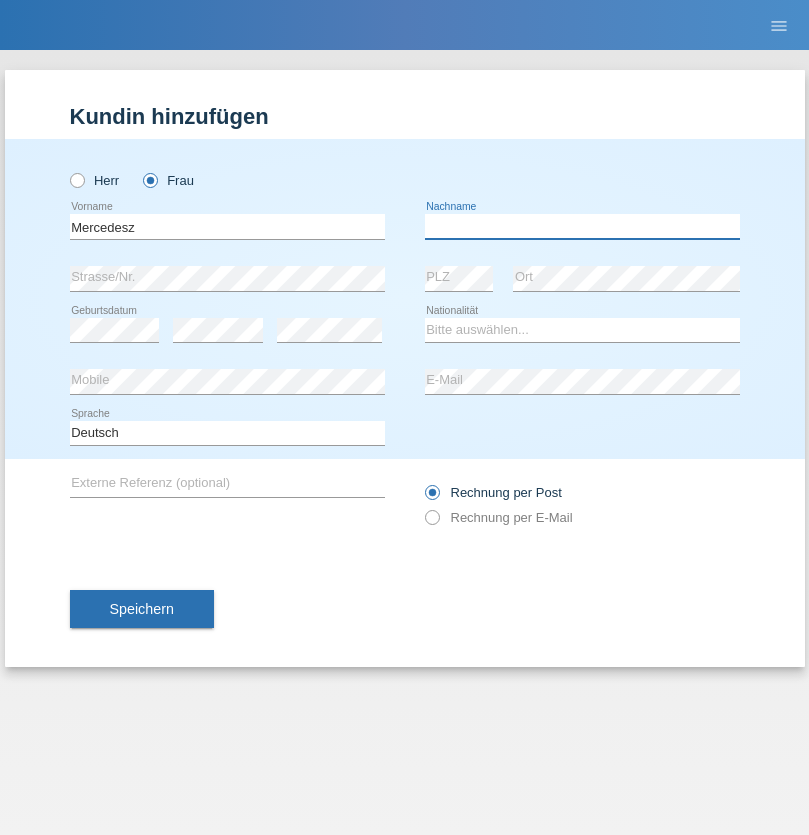 click at bounding box center (582, 226) 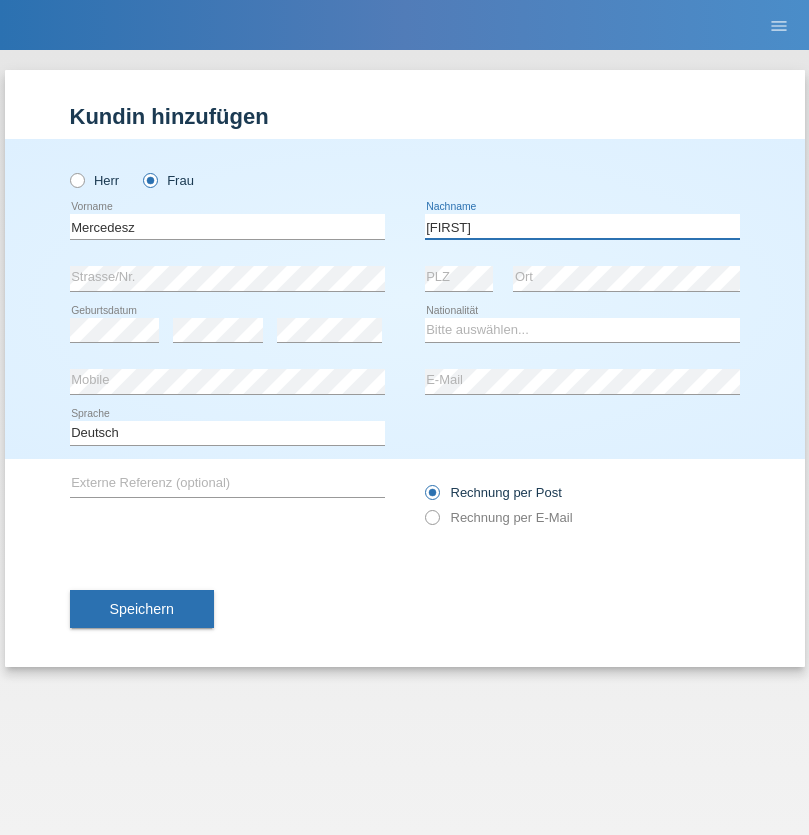 type on "Maria" 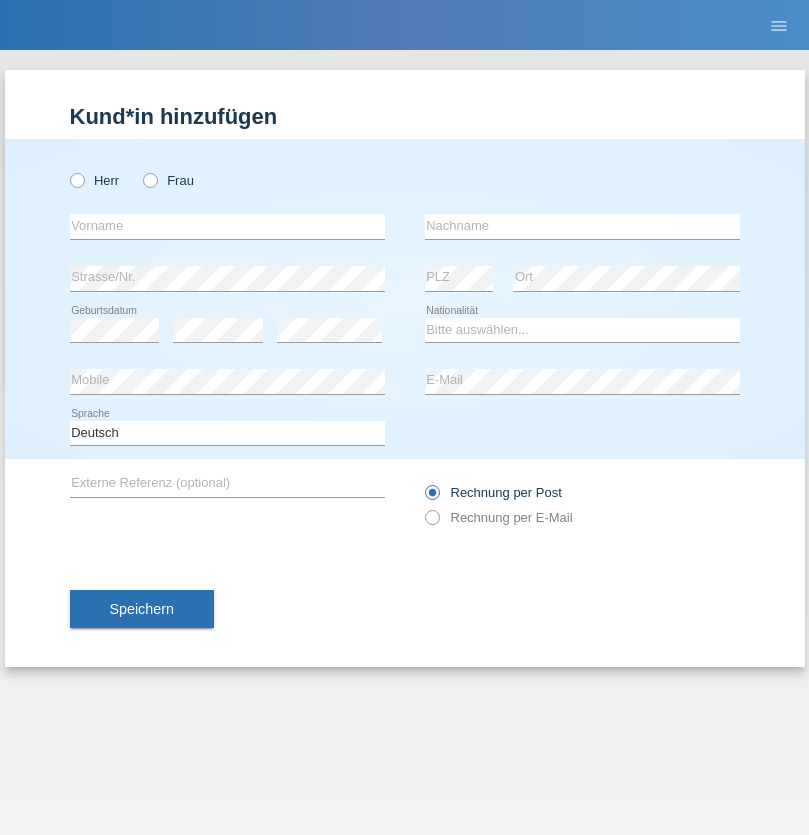 scroll, scrollTop: 0, scrollLeft: 0, axis: both 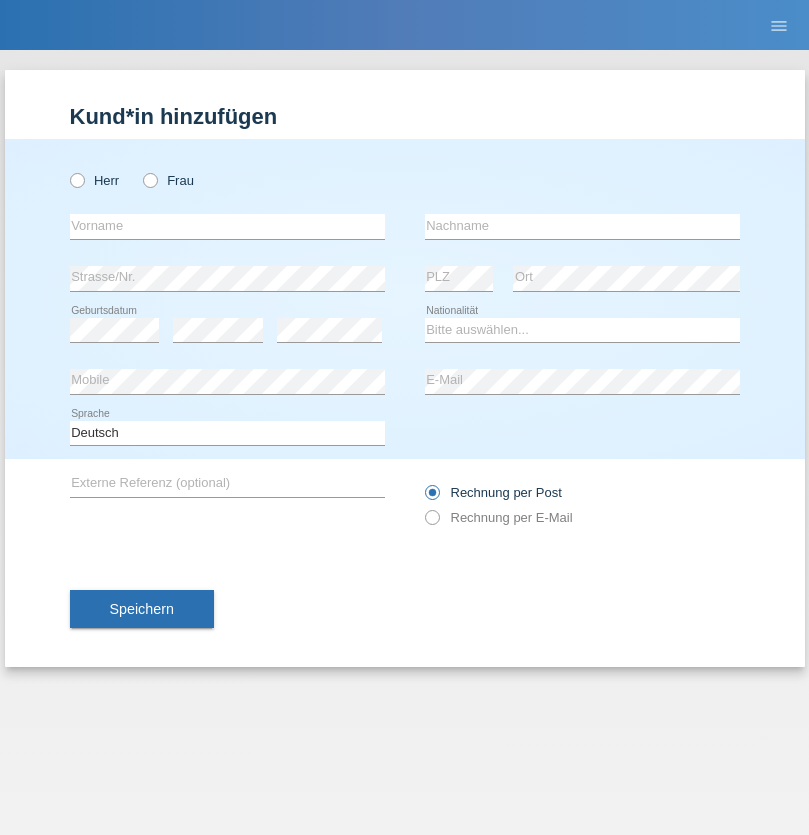 radio on "true" 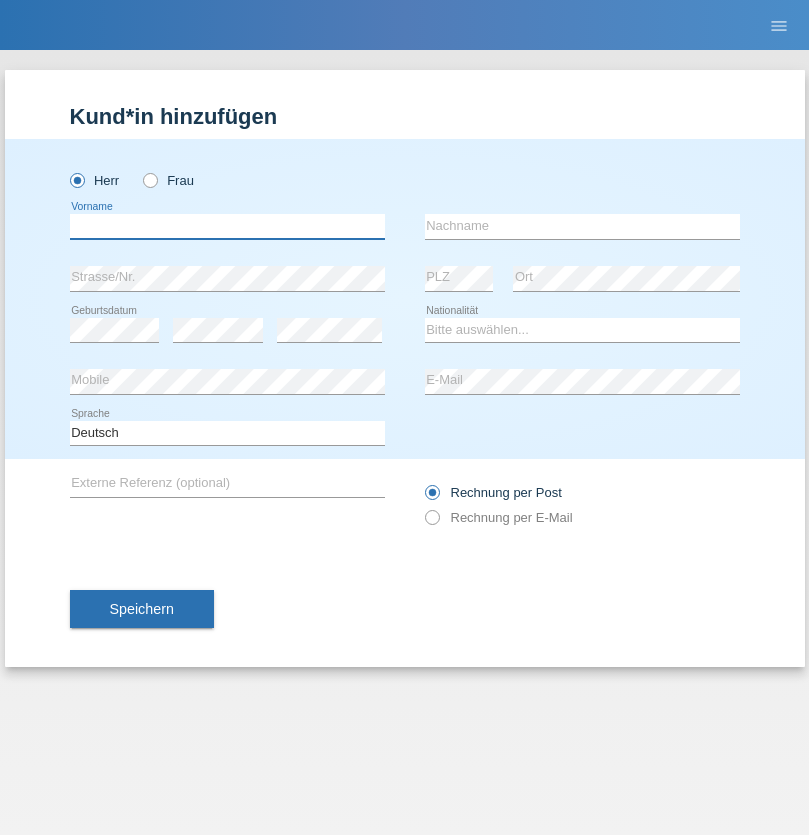 click at bounding box center (227, 226) 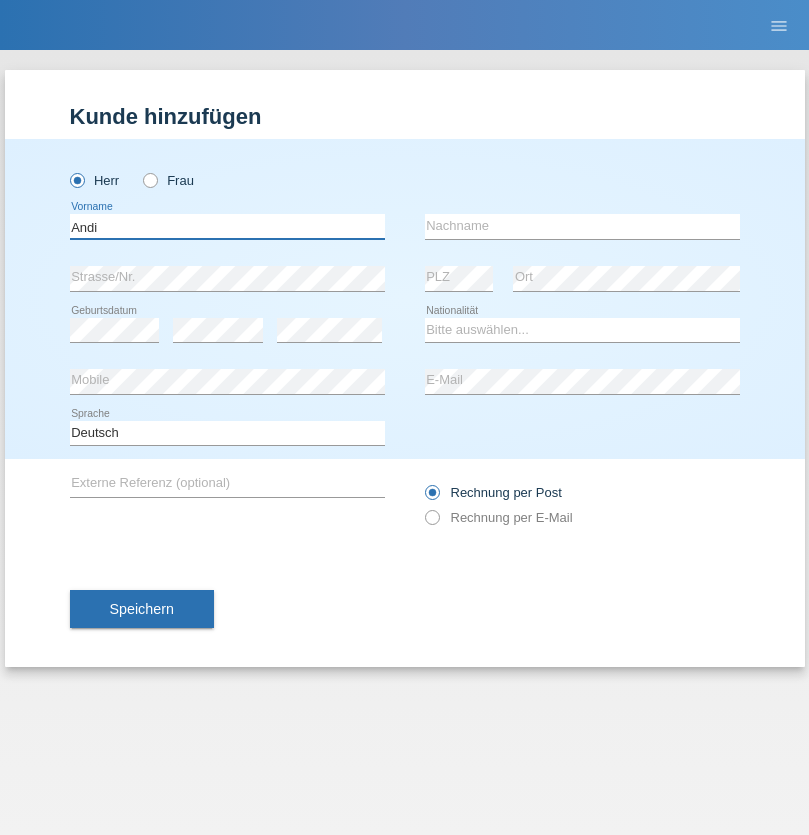 type on "Andi" 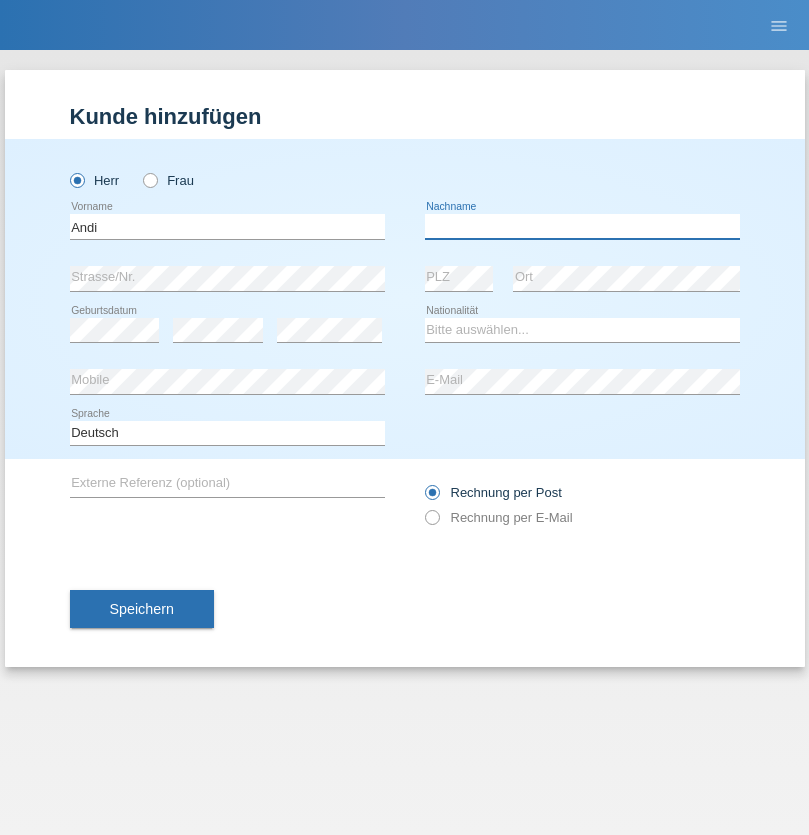 click at bounding box center [582, 226] 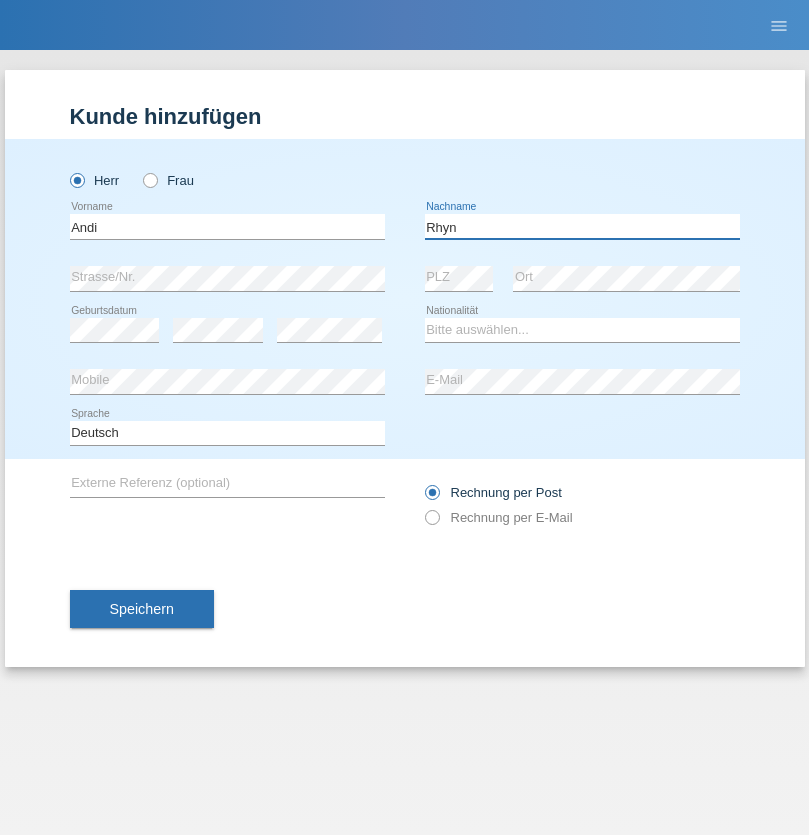 type on "Rhyn" 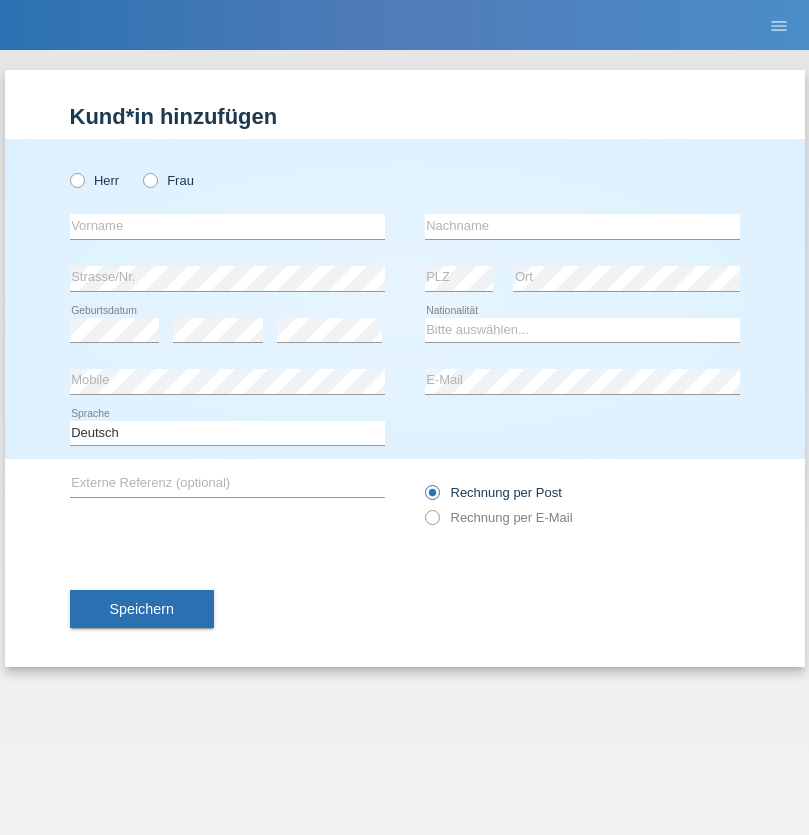 scroll, scrollTop: 0, scrollLeft: 0, axis: both 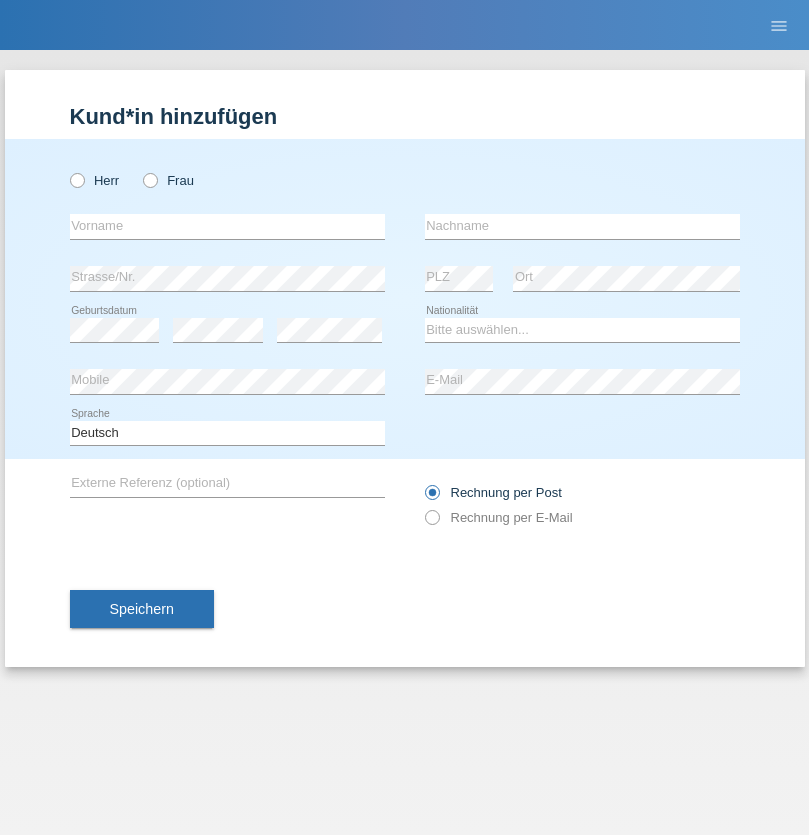 radio on "true" 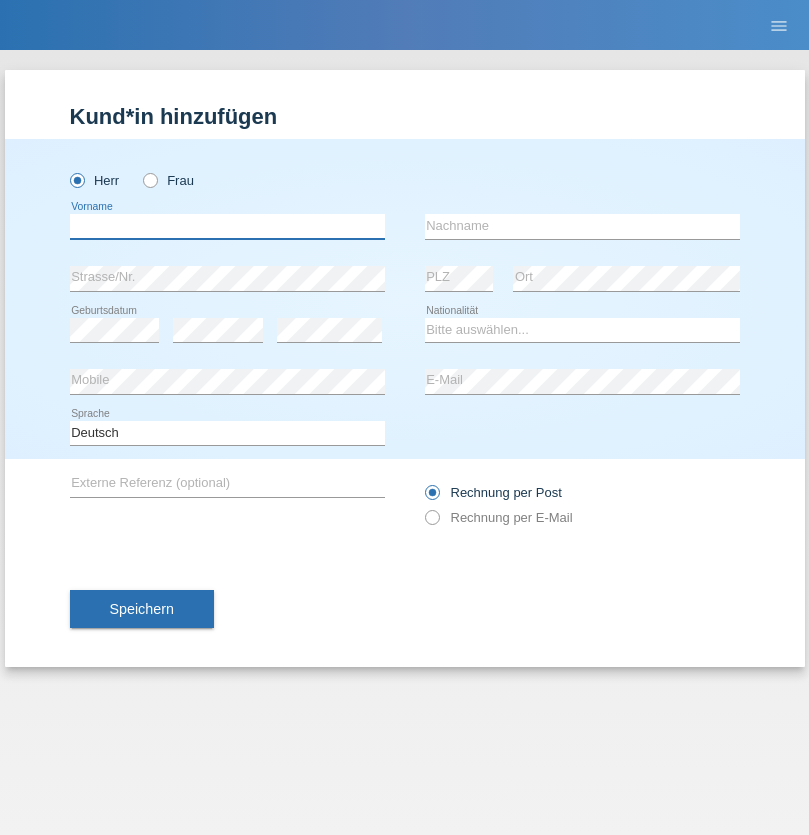 click at bounding box center [227, 226] 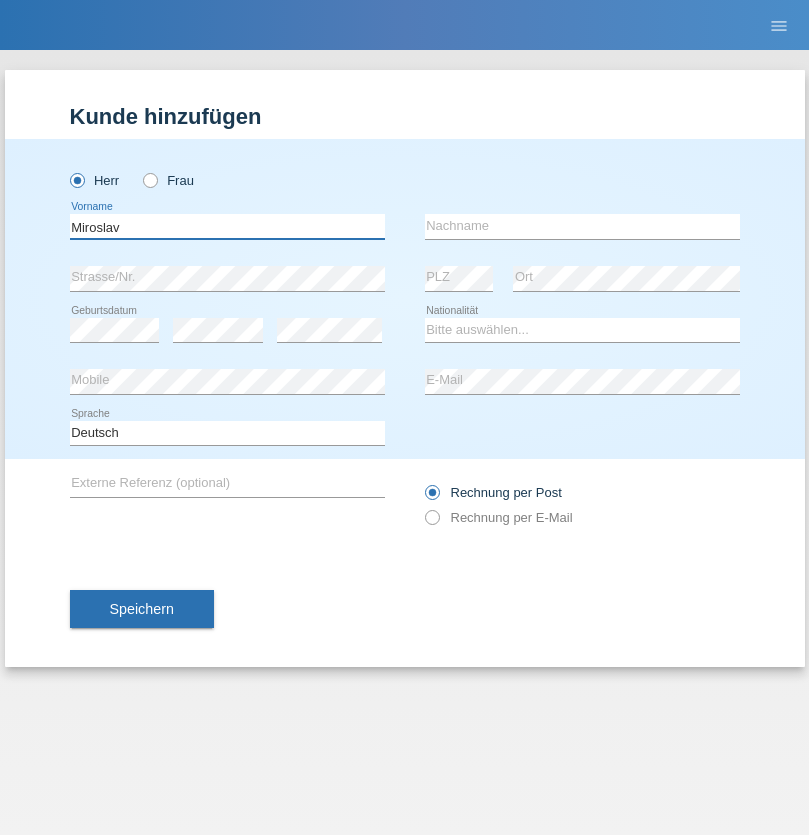 type on "Miroslav" 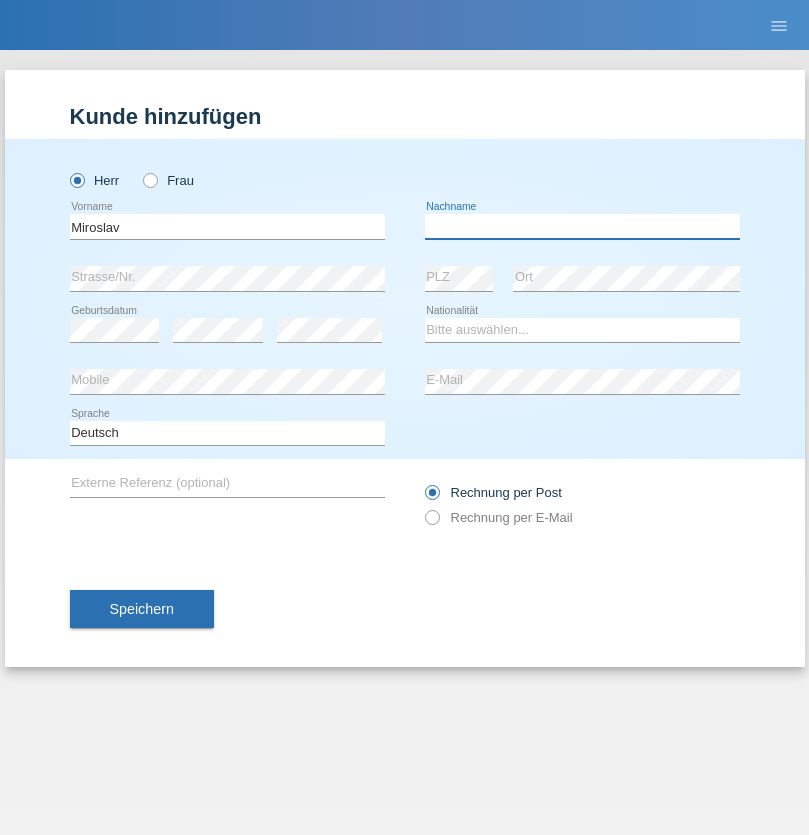 click at bounding box center [582, 226] 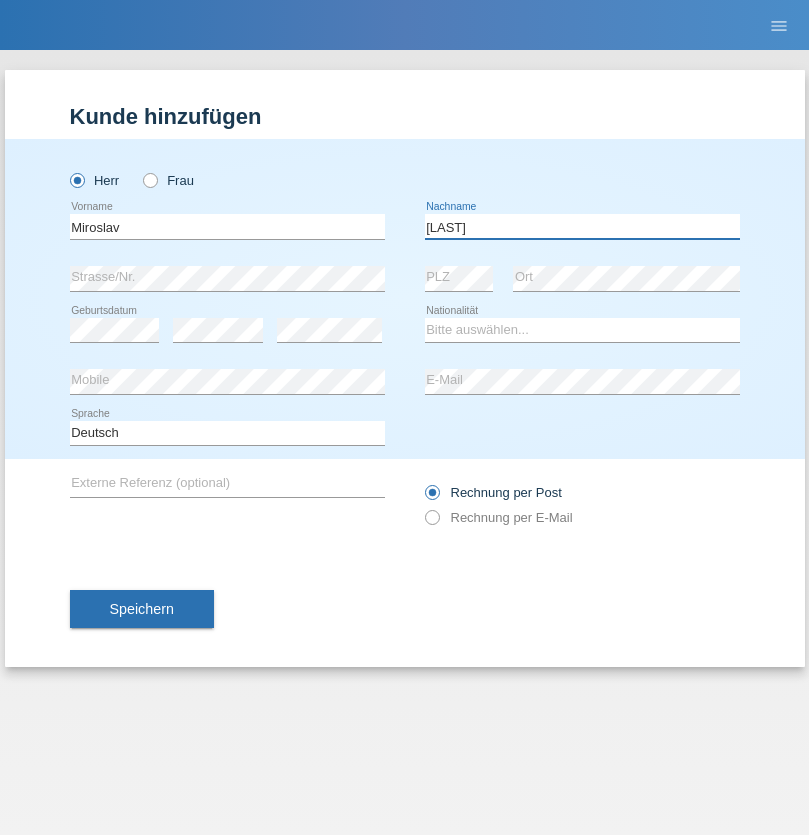 type on "[LAST]" 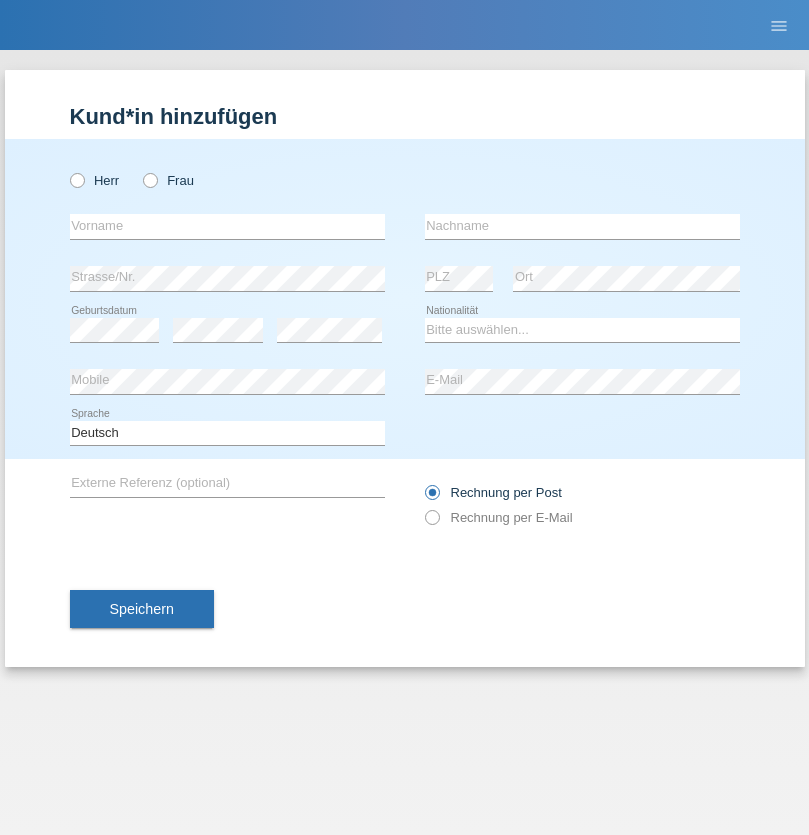 scroll, scrollTop: 0, scrollLeft: 0, axis: both 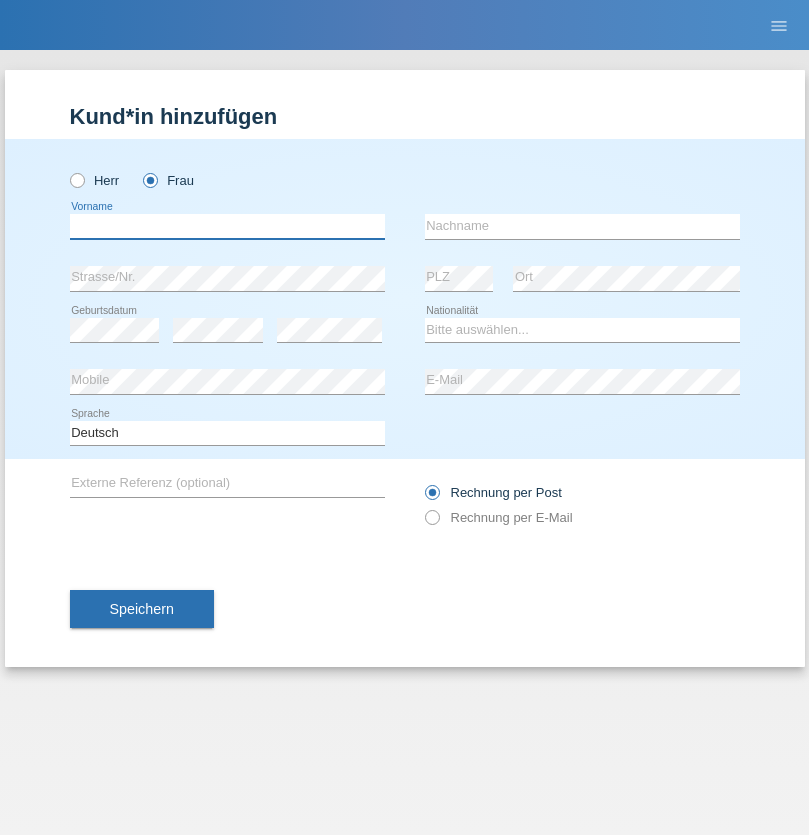 click at bounding box center (227, 226) 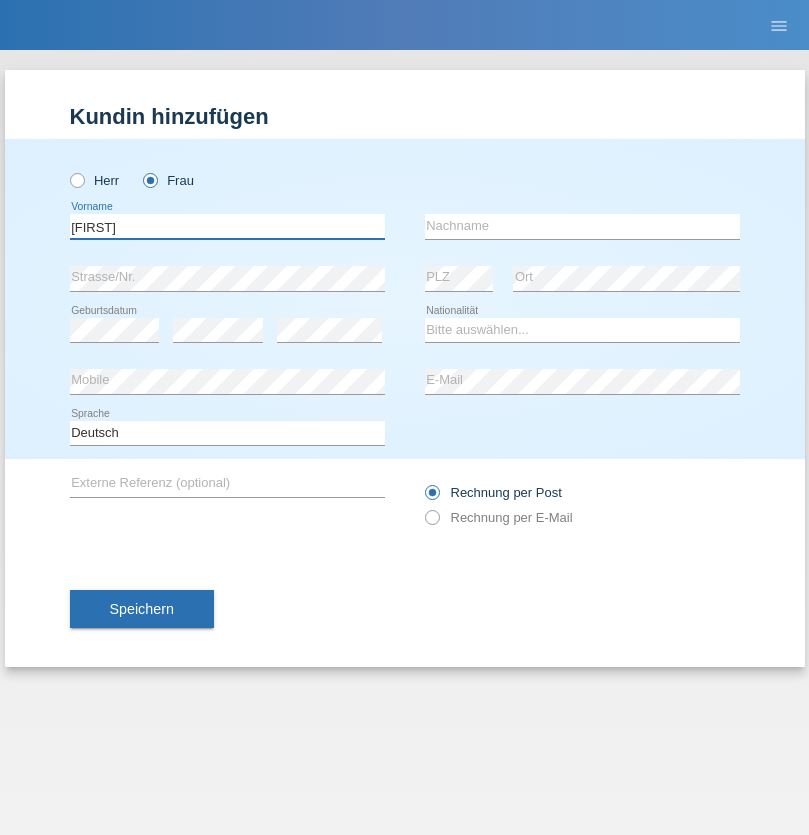 type on "Latifah" 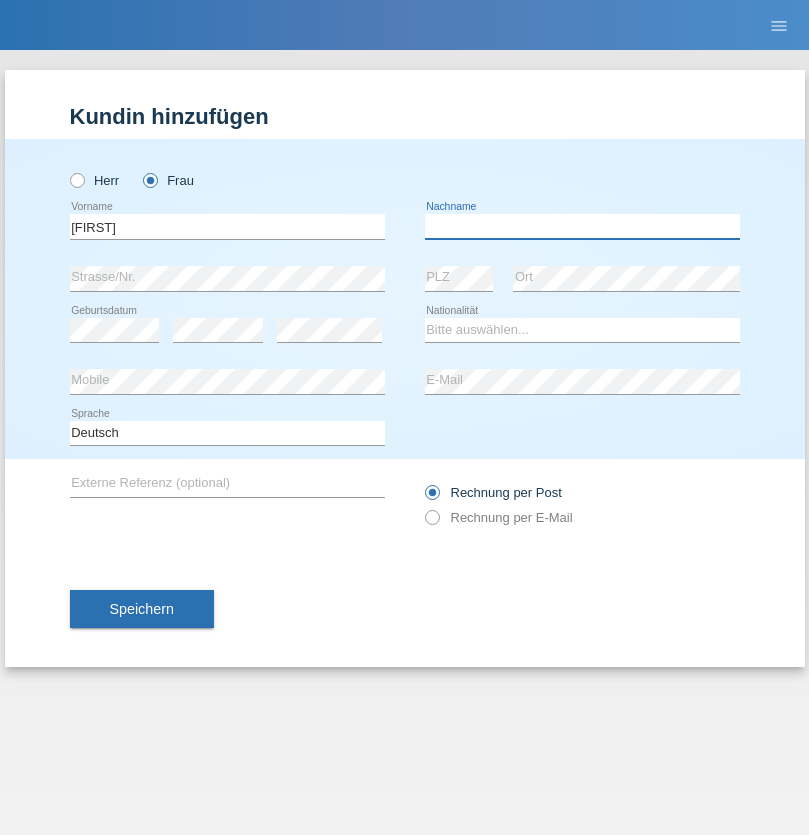click at bounding box center [582, 226] 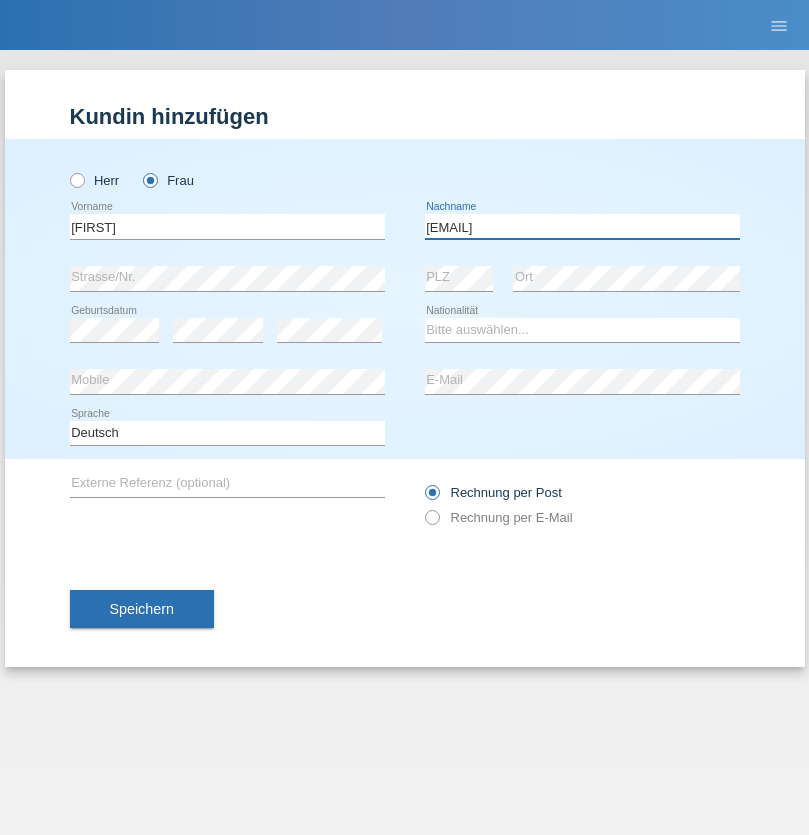 type on "meryemy@hotmail.com" 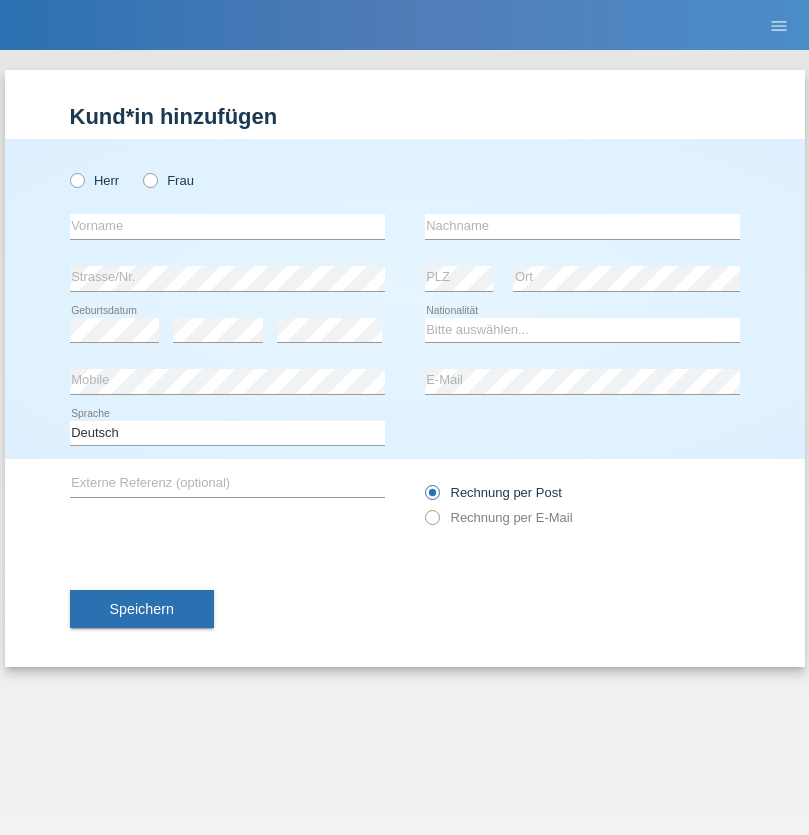 scroll, scrollTop: 0, scrollLeft: 0, axis: both 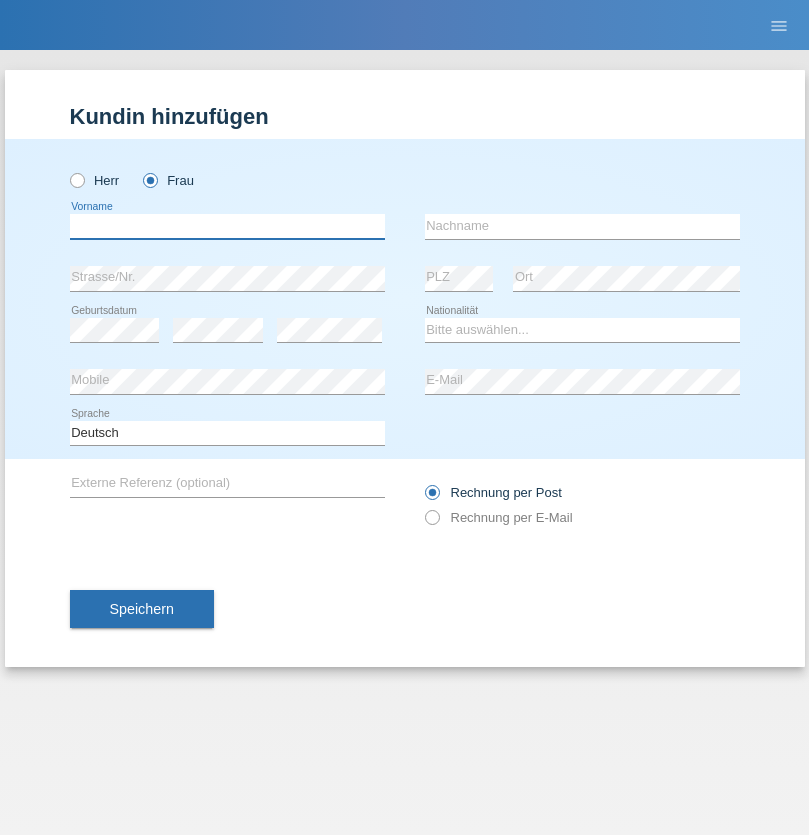 click at bounding box center [227, 226] 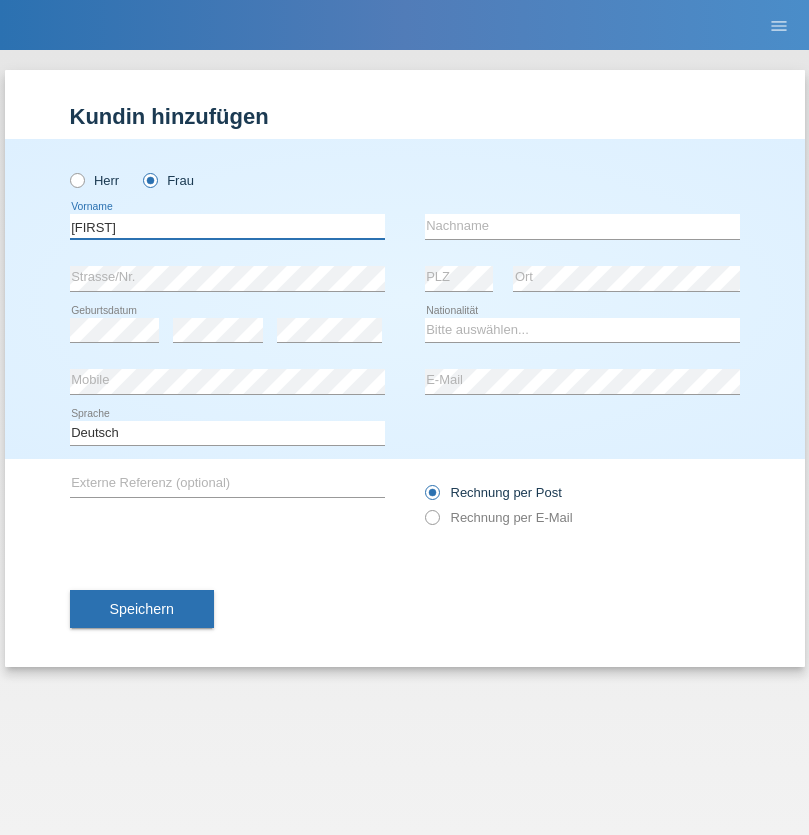 type on "Meryem" 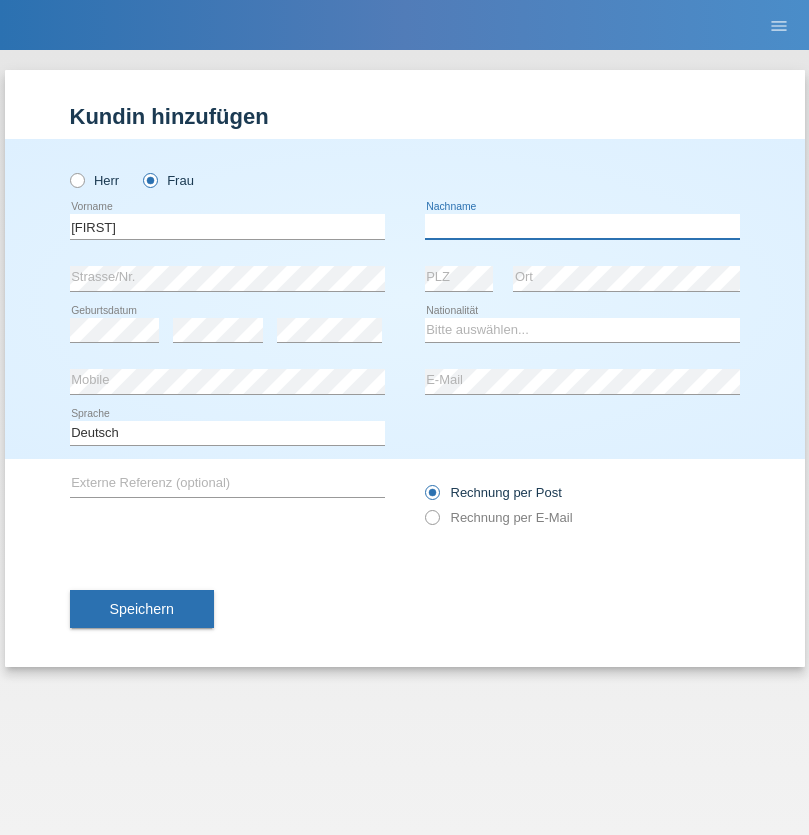 click at bounding box center [582, 226] 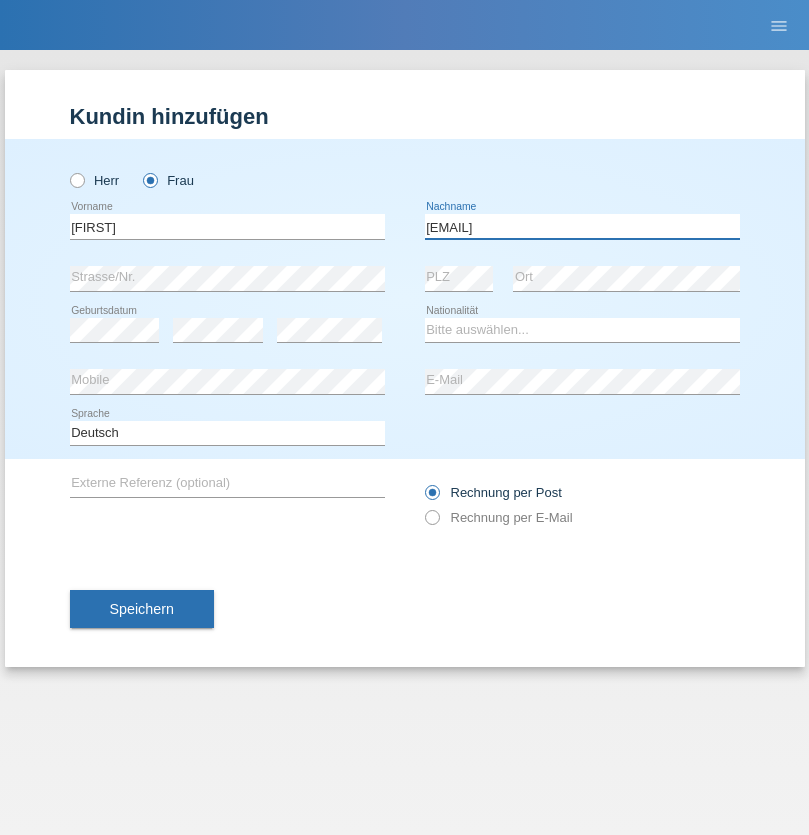 type on "meryemy@hotmail.com" 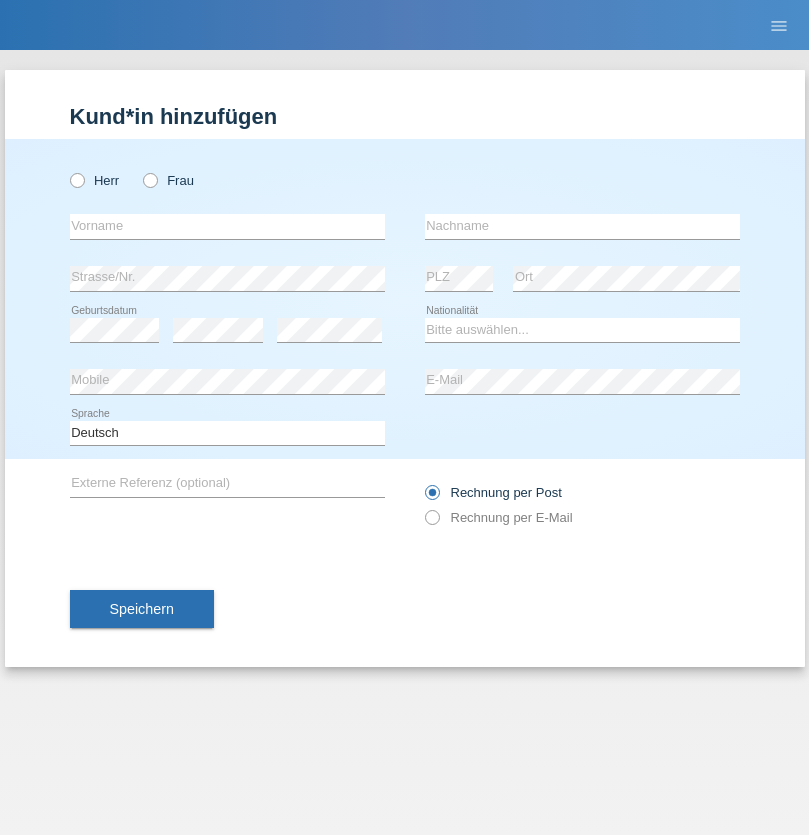 scroll, scrollTop: 0, scrollLeft: 0, axis: both 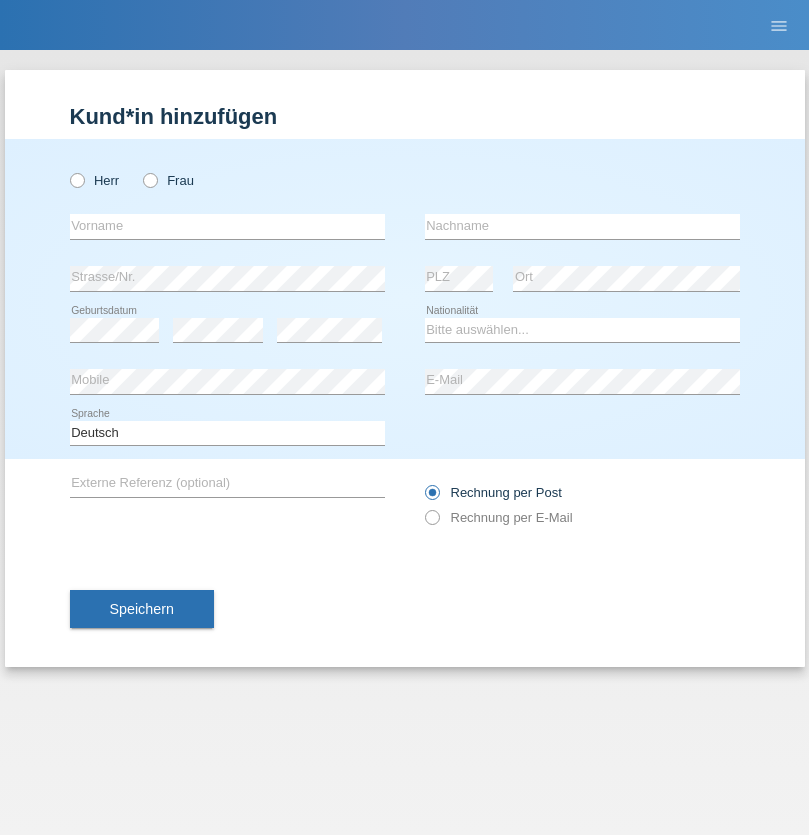 radio on "true" 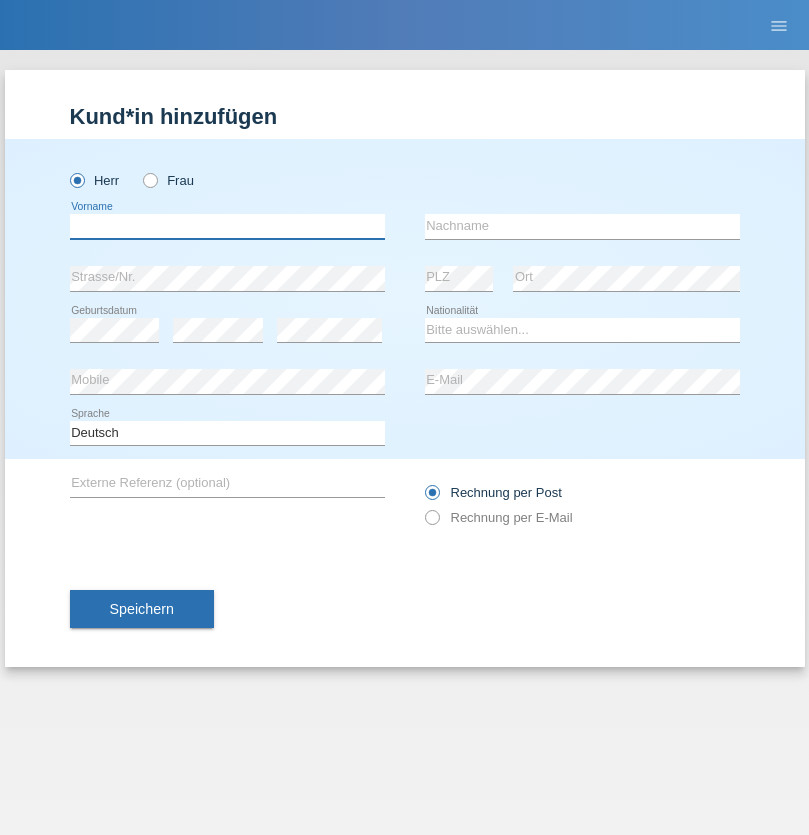 click at bounding box center [227, 226] 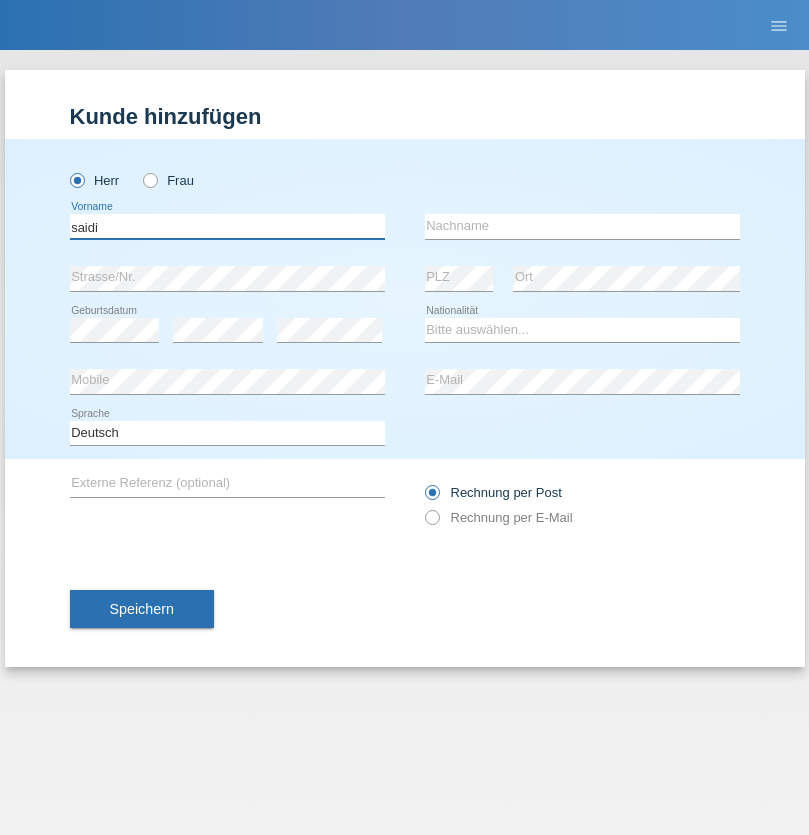 type on "saidi" 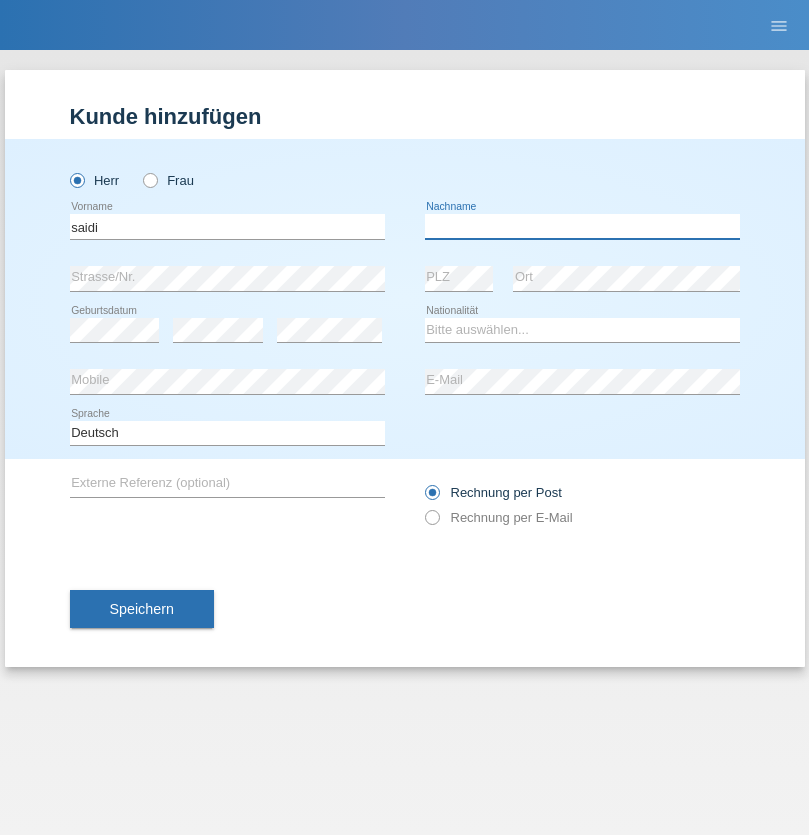 click at bounding box center (582, 226) 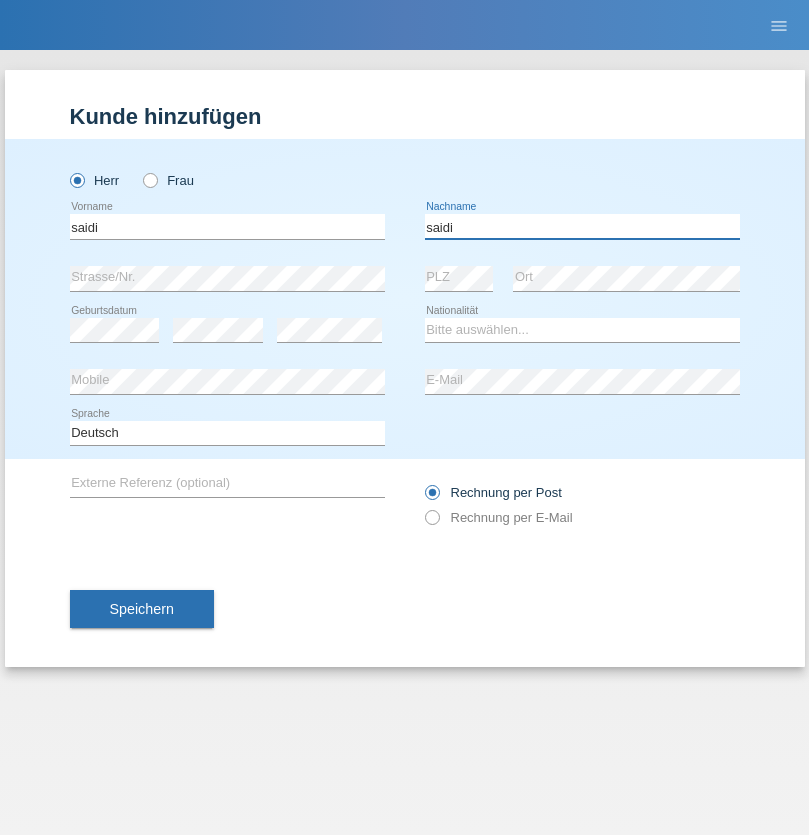type on "saidi" 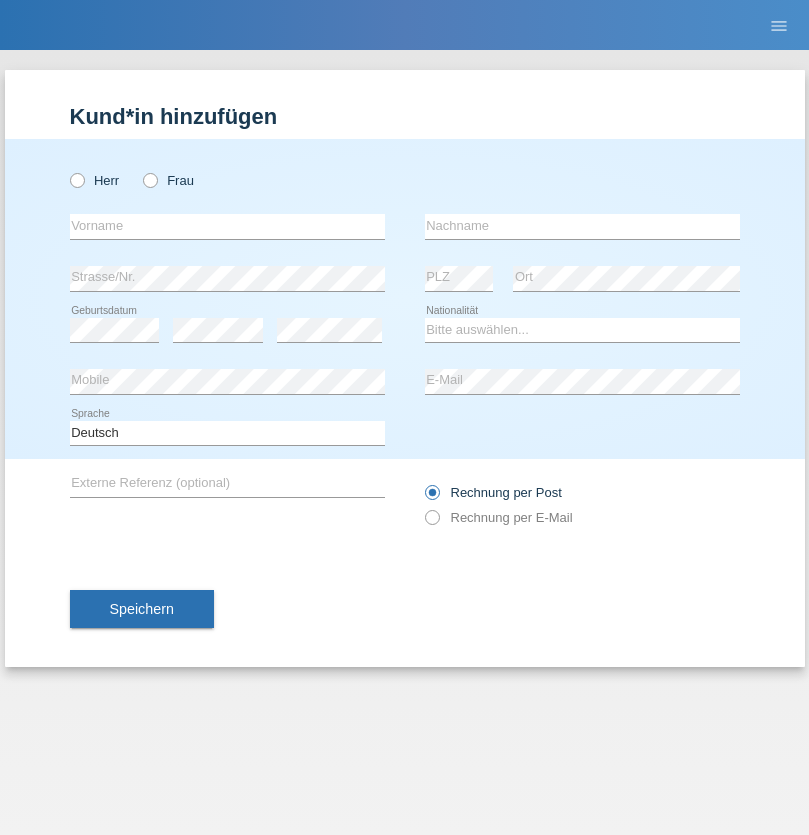 scroll, scrollTop: 0, scrollLeft: 0, axis: both 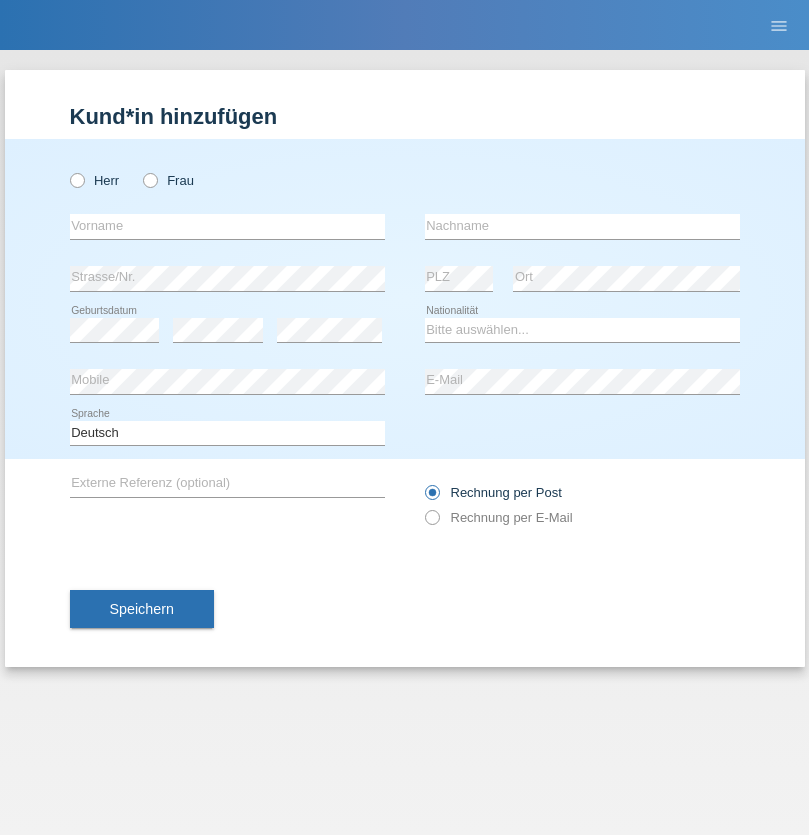 radio on "true" 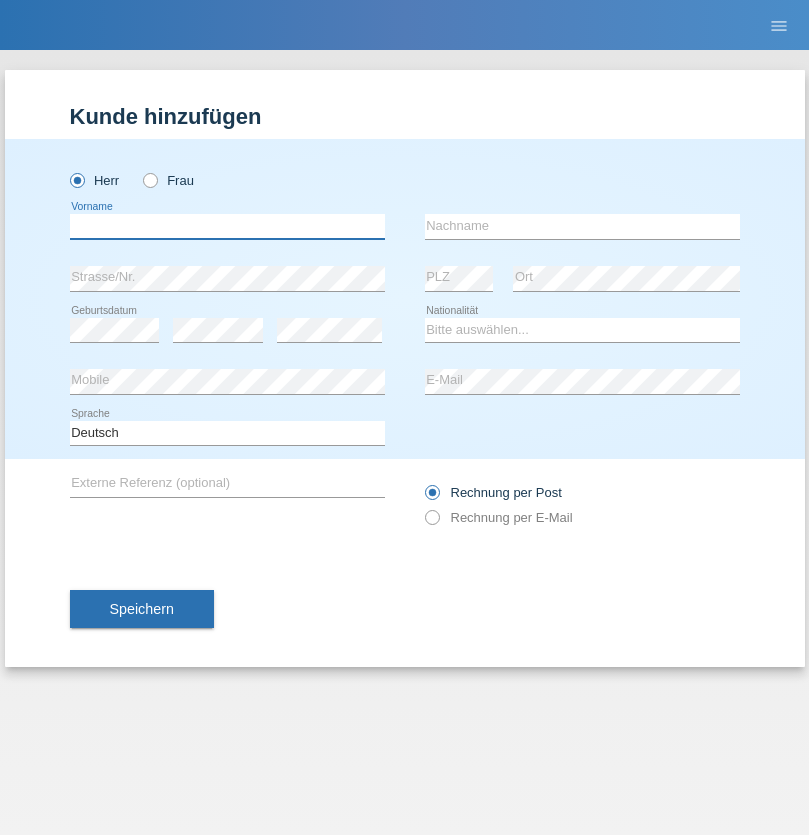 click at bounding box center (227, 226) 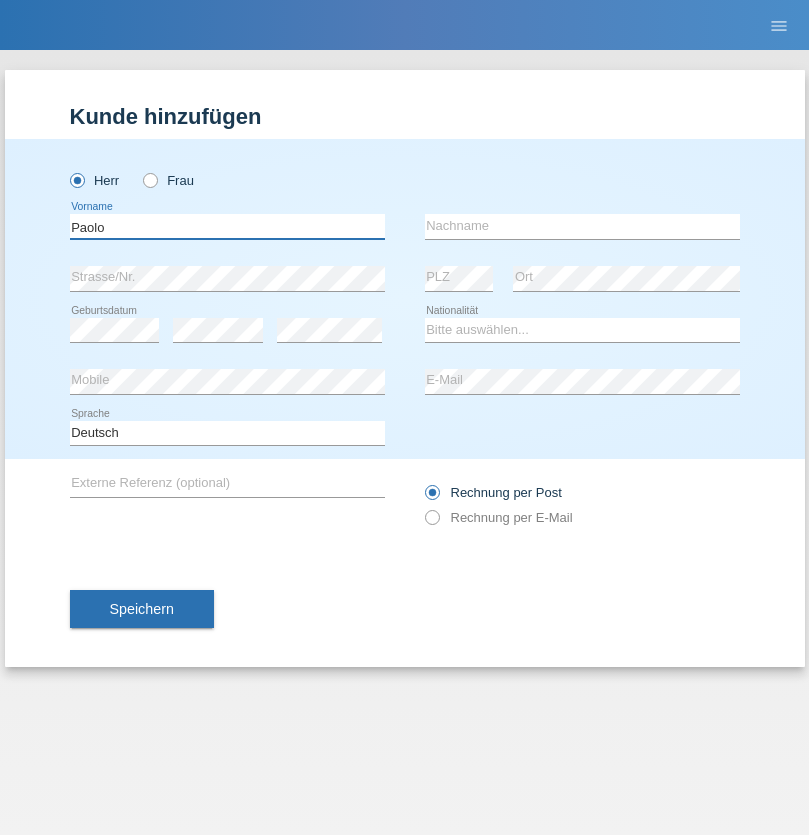 type on "Paolo" 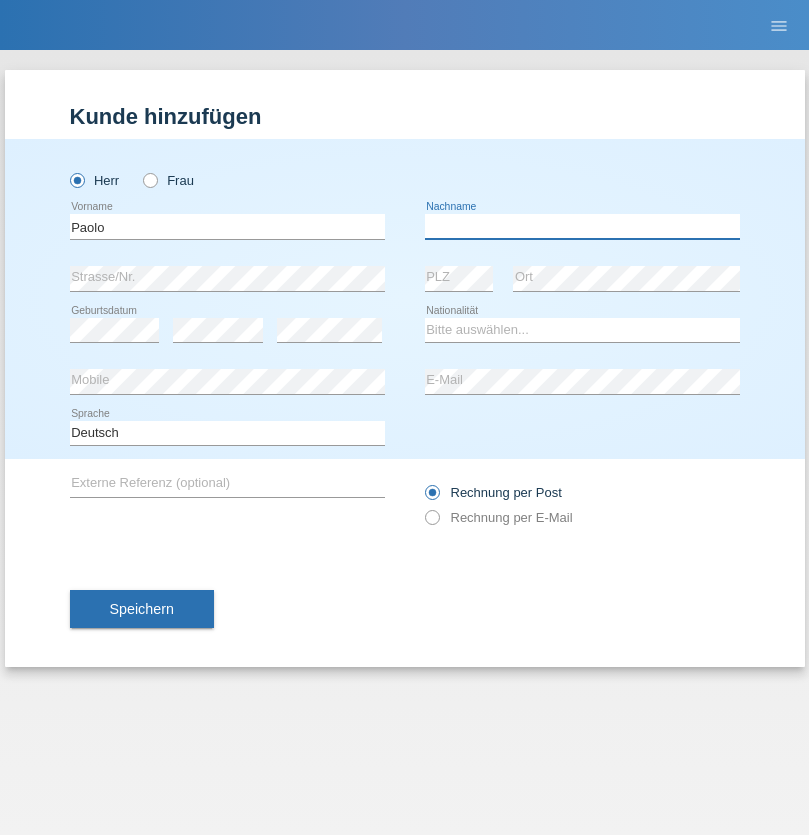 click at bounding box center [582, 226] 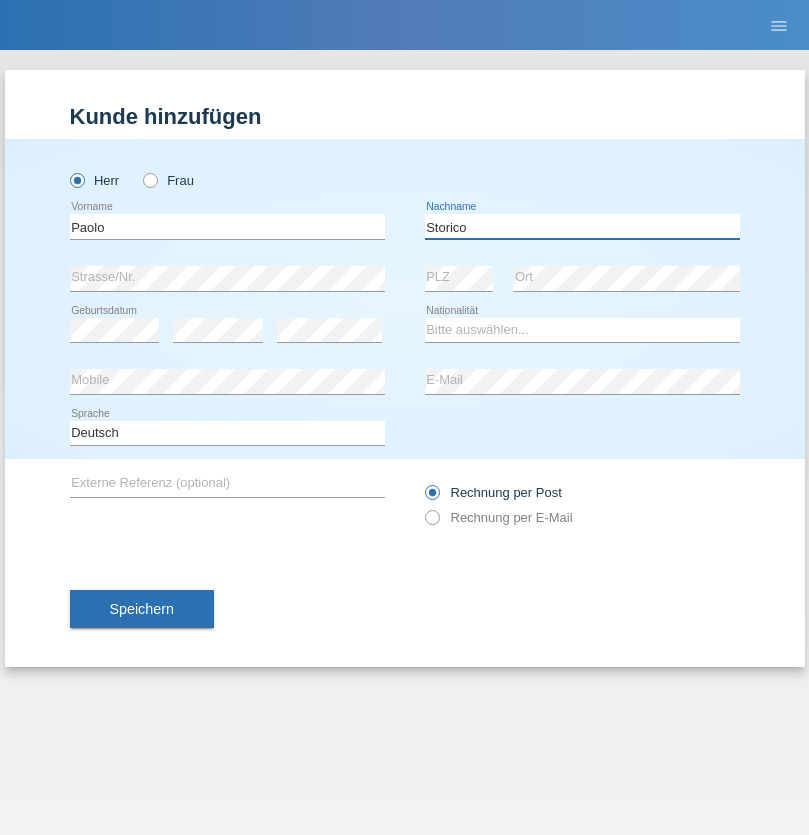 type on "Storico" 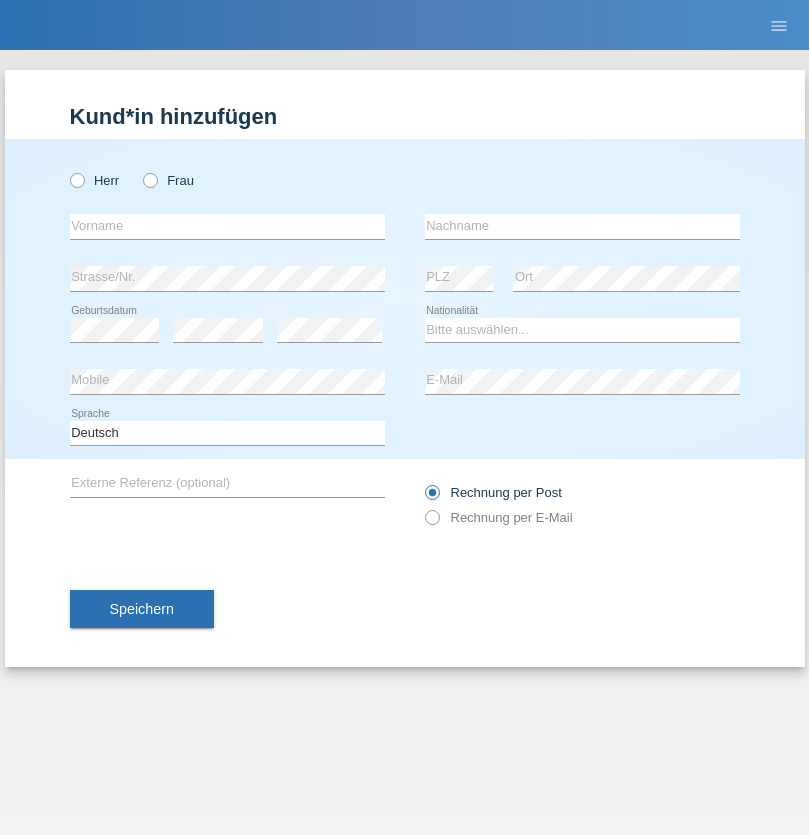 scroll, scrollTop: 0, scrollLeft: 0, axis: both 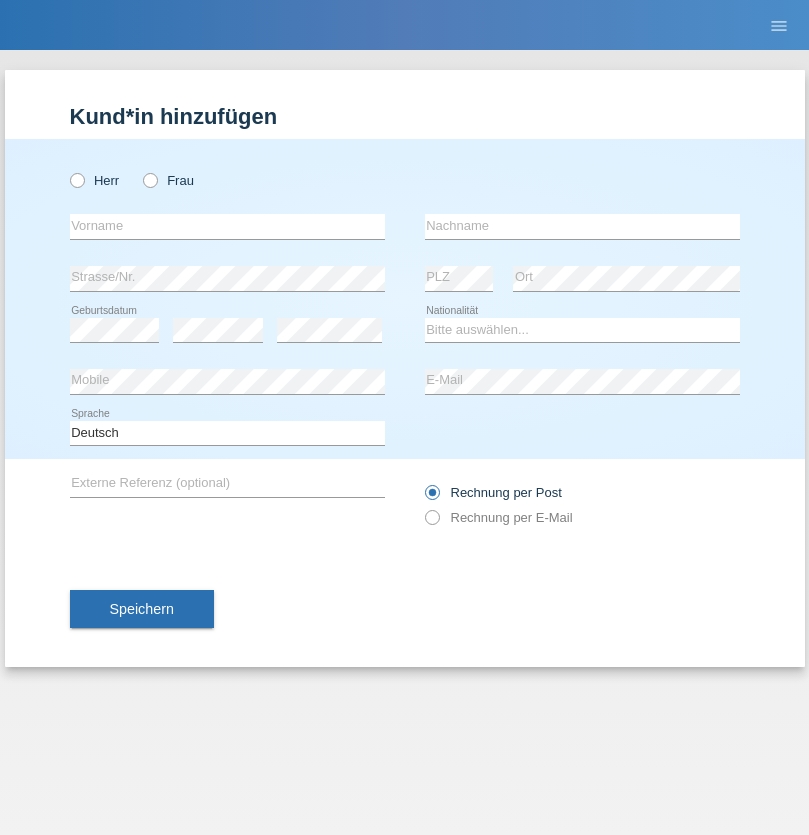 radio on "true" 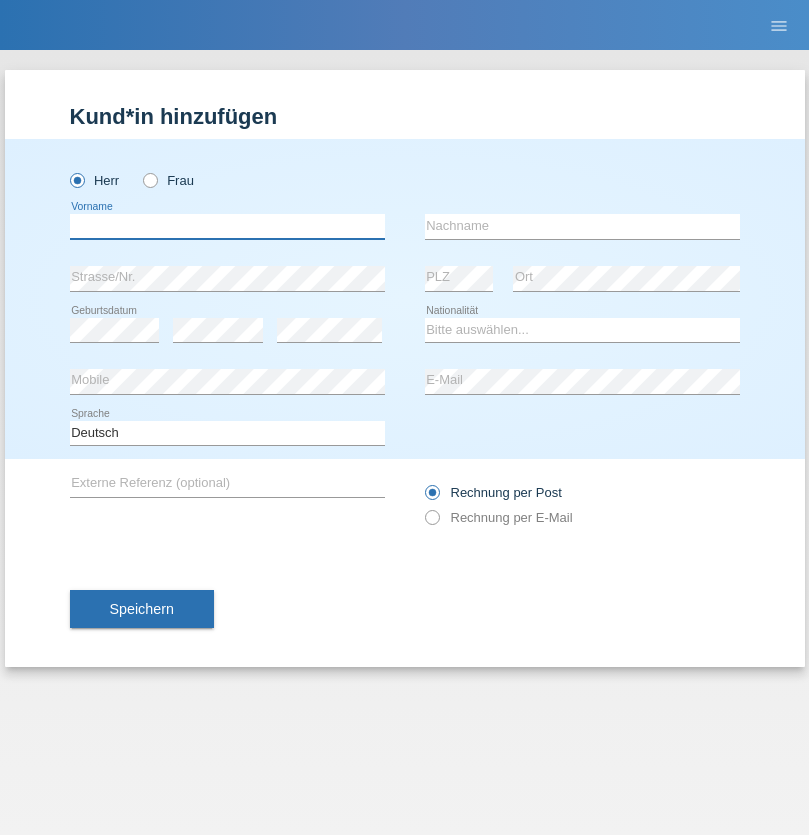 click at bounding box center [227, 226] 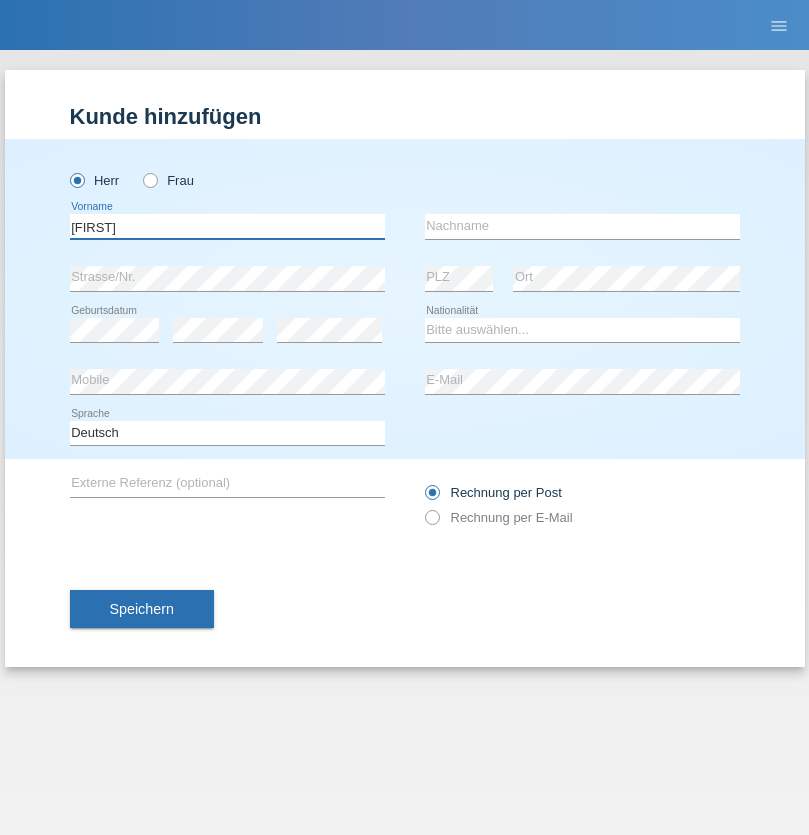 type on "[FIRST]" 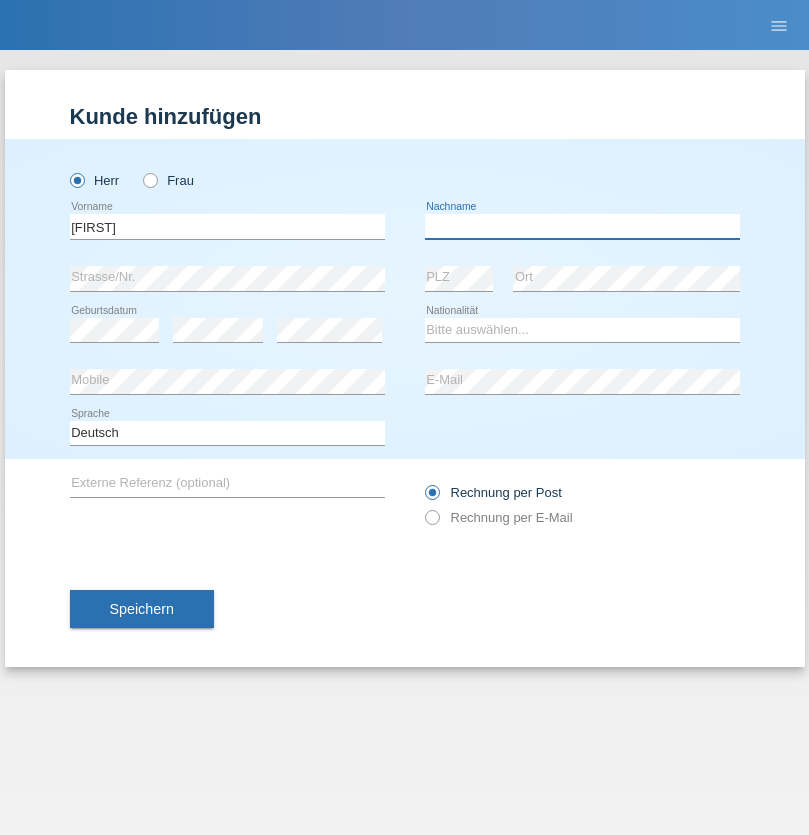 click at bounding box center [582, 226] 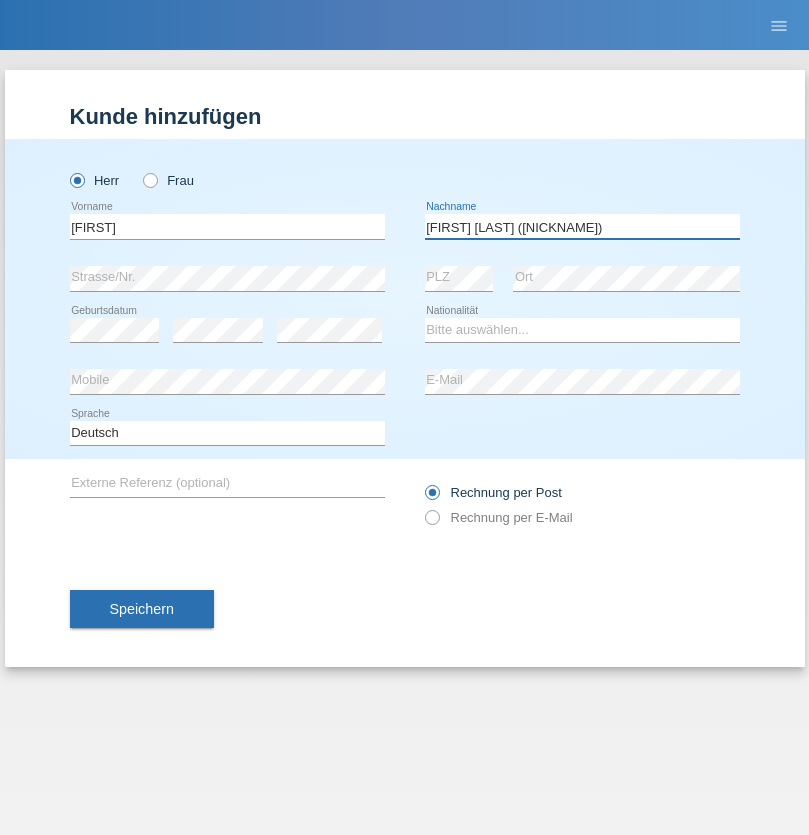 type on "[FIRST] [LAST] ([NICKNAME])" 